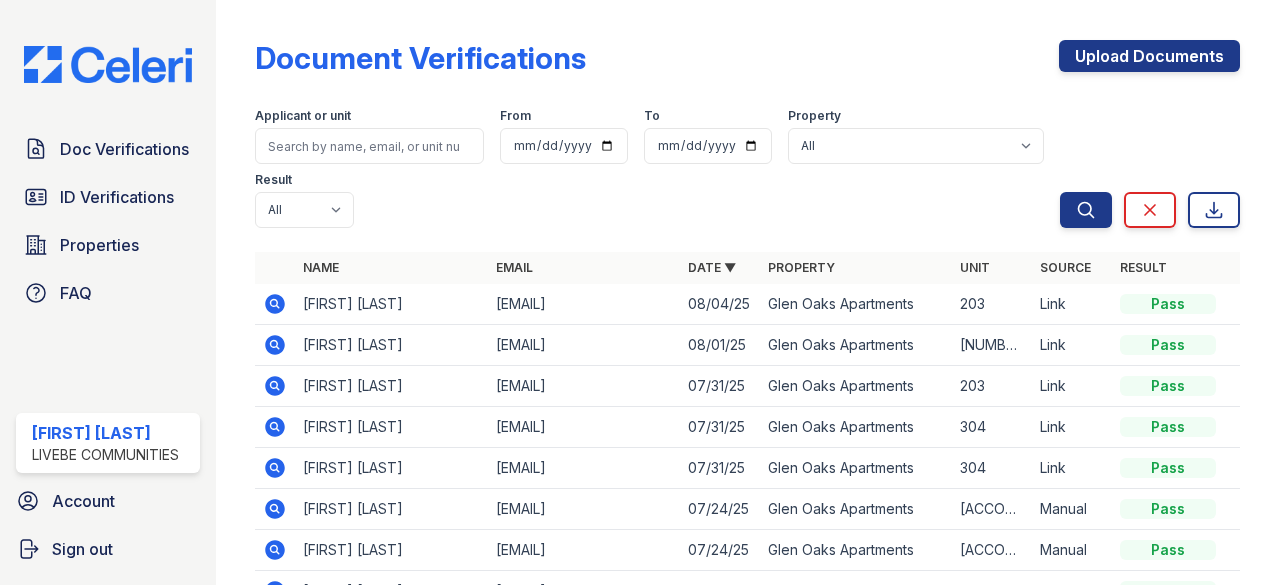 scroll, scrollTop: 0, scrollLeft: 0, axis: both 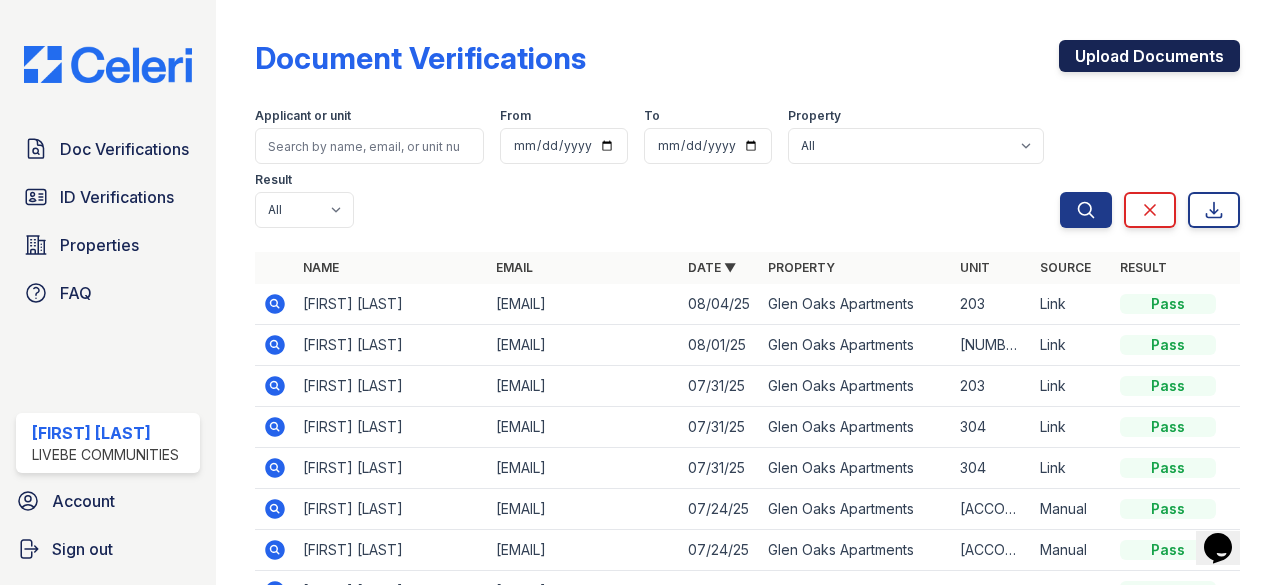 click on "Upload Documents" at bounding box center (1149, 56) 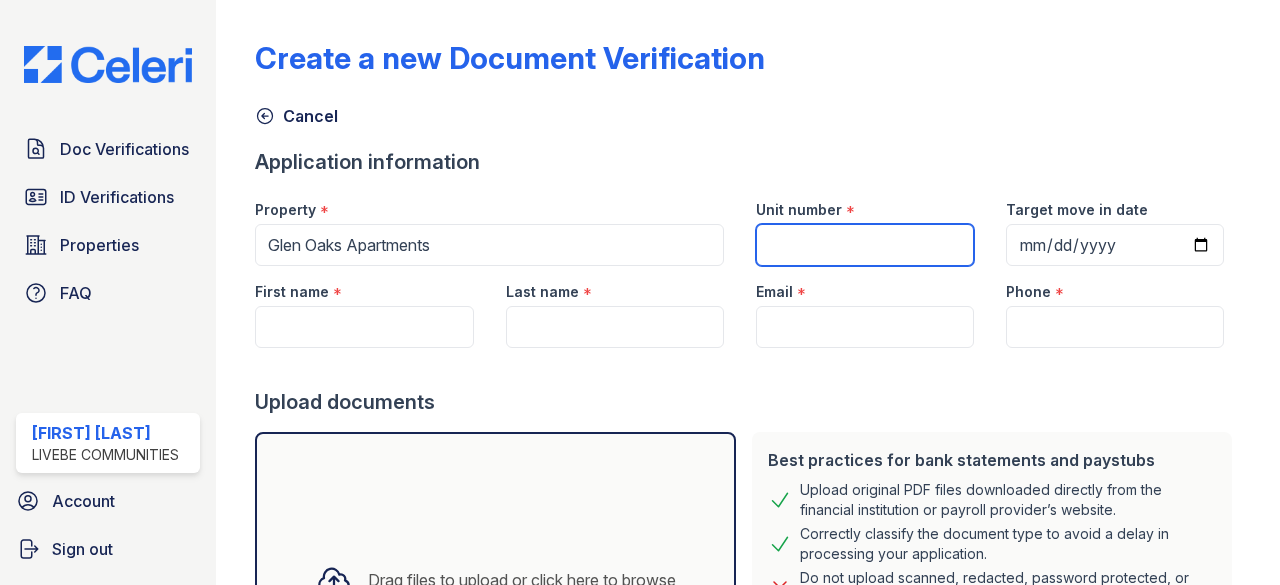 click on "Unit number" at bounding box center [865, 245] 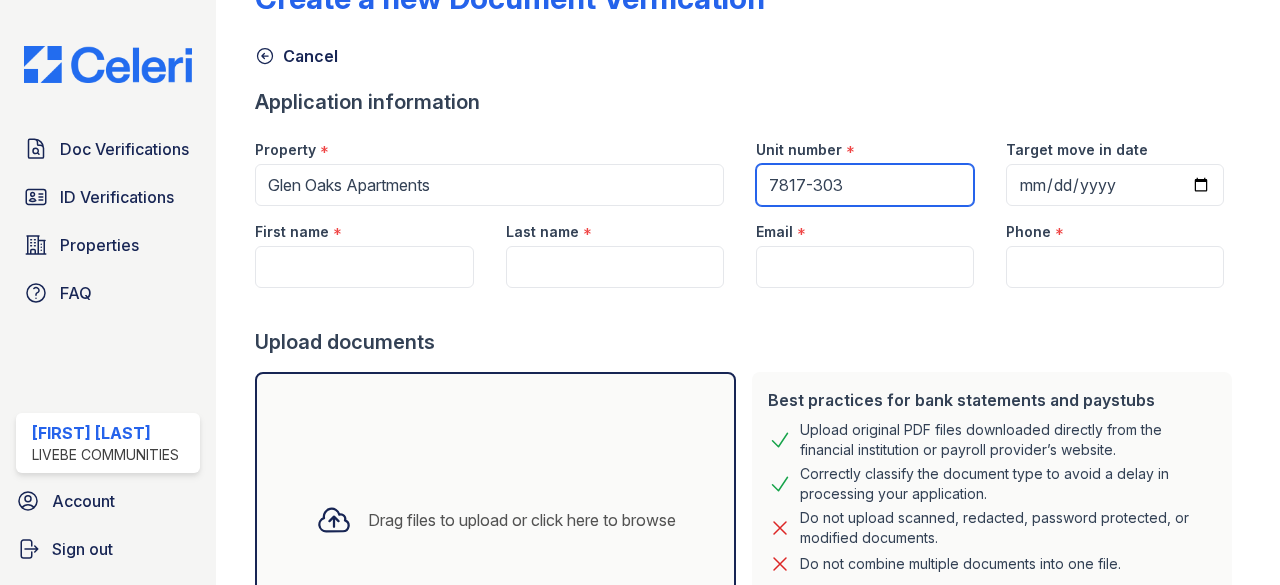 scroll, scrollTop: 0, scrollLeft: 0, axis: both 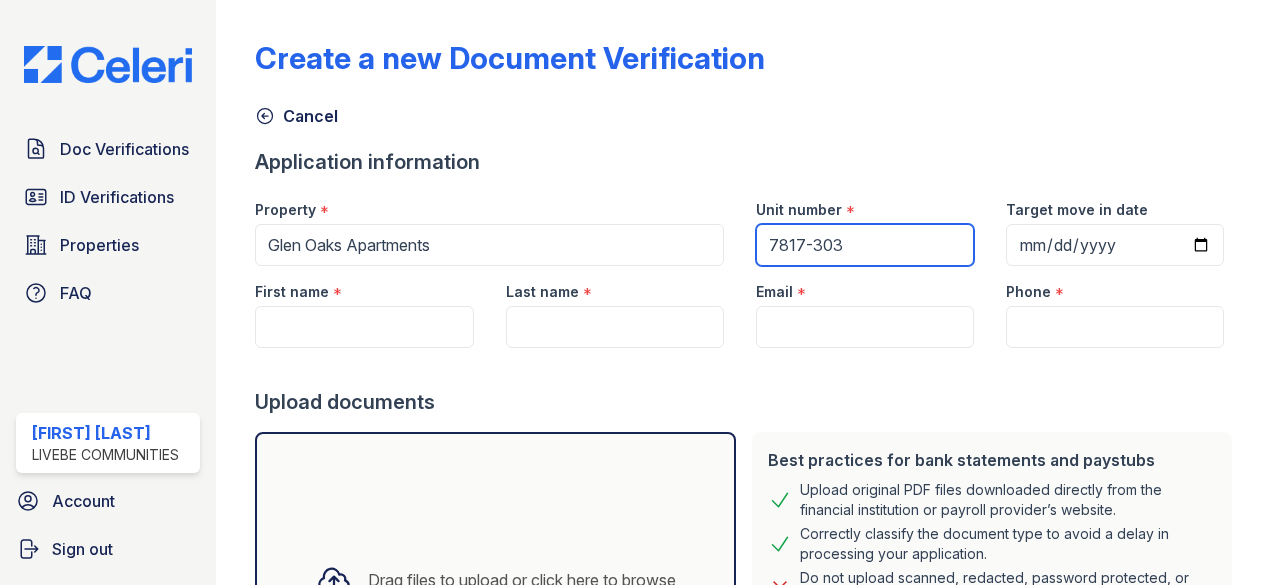 type on "7817-303" 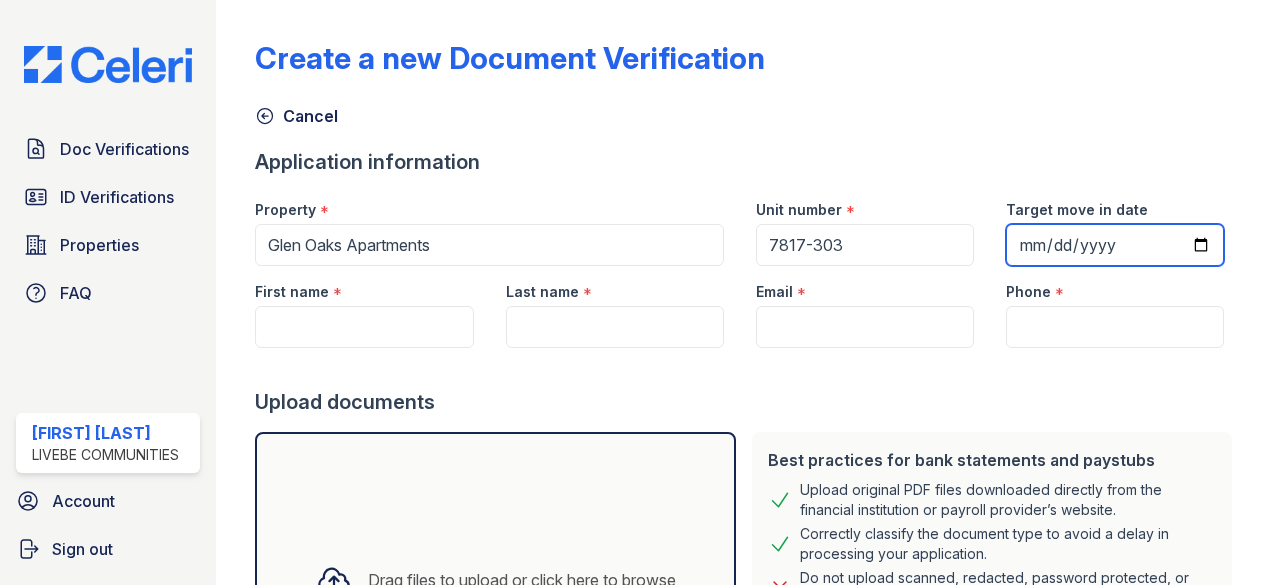click on "Target move in date" at bounding box center (1115, 245) 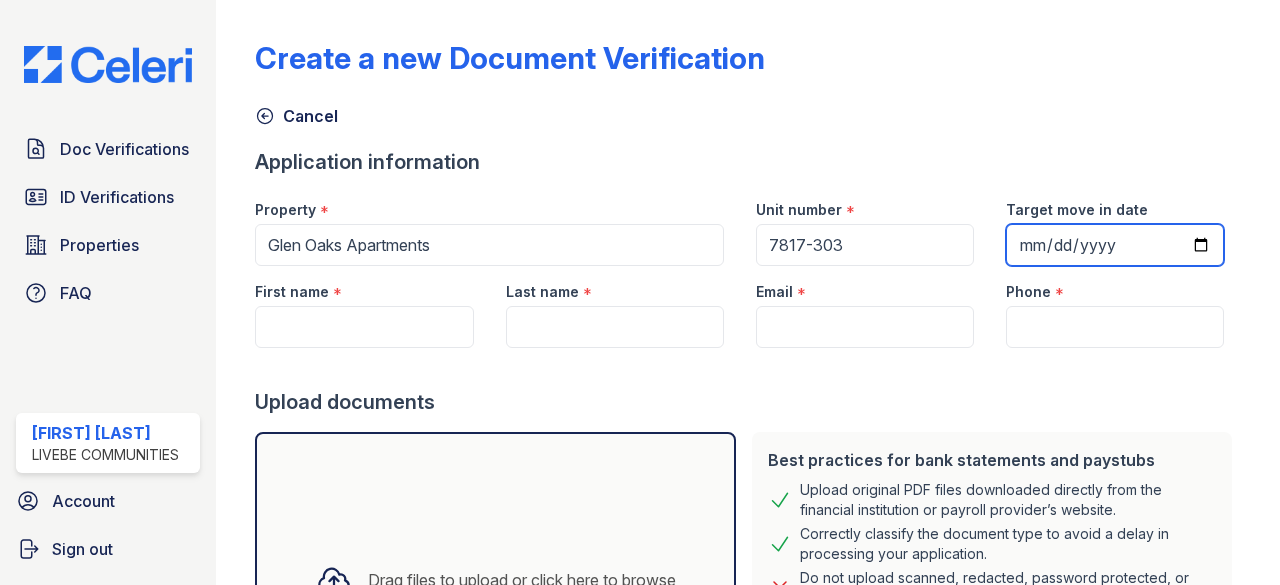 type on "2025-10-01" 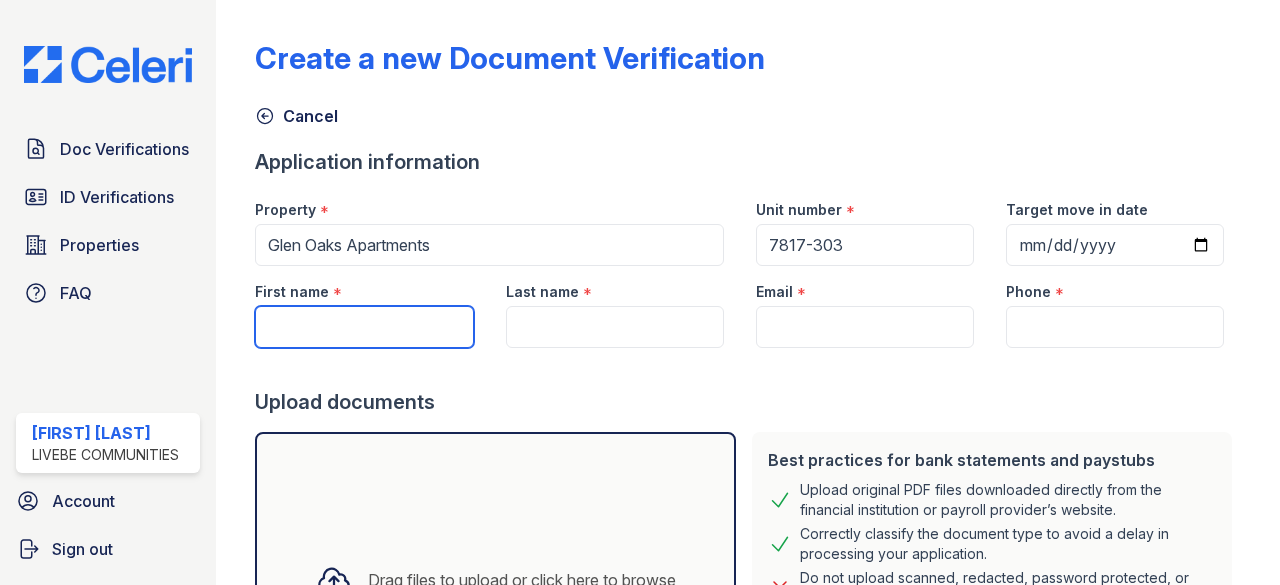 click on "First name" at bounding box center (364, 327) 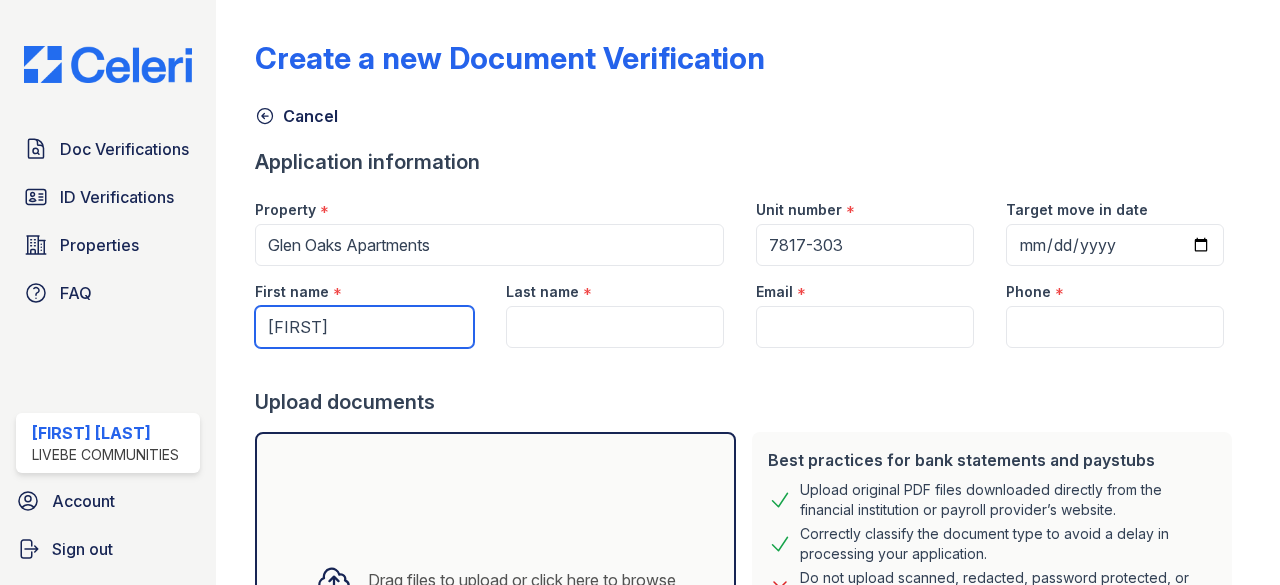 type on "Aminata" 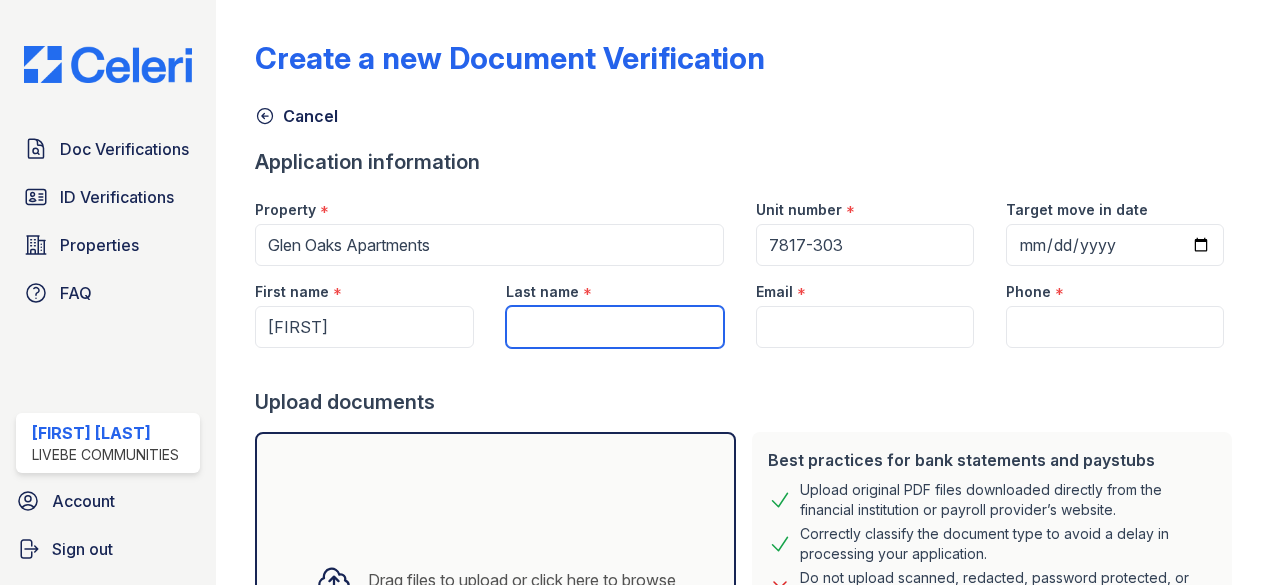 click on "Last name" at bounding box center (615, 327) 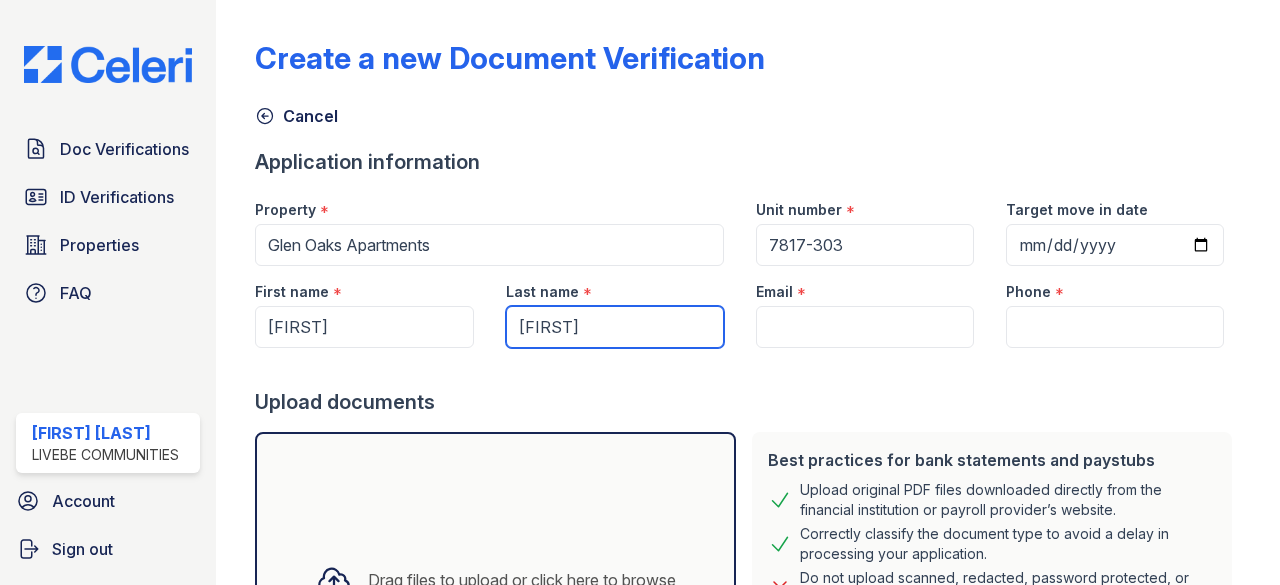 type on "Kamara" 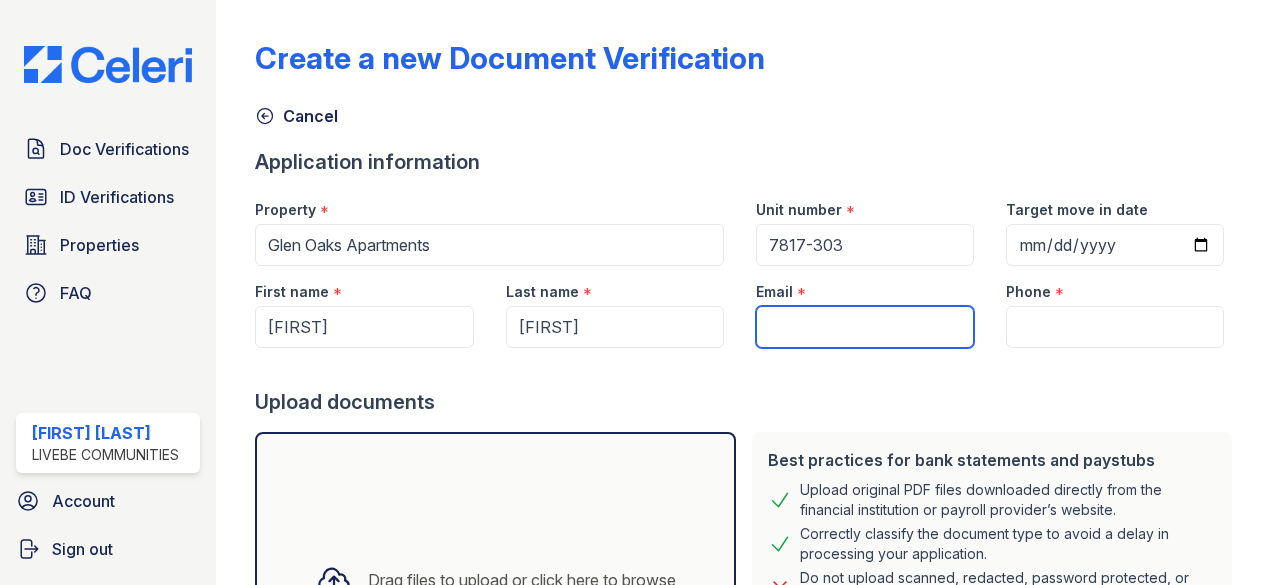 click on "Email" at bounding box center (865, 327) 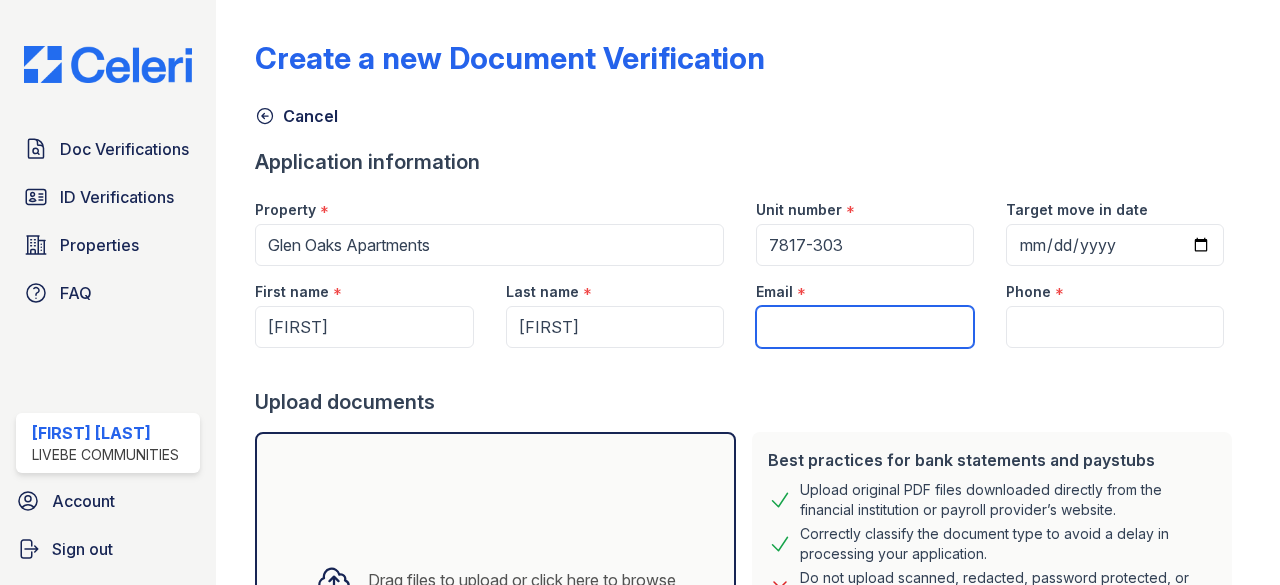 paste on "aminatakiatu21@gmail.com" 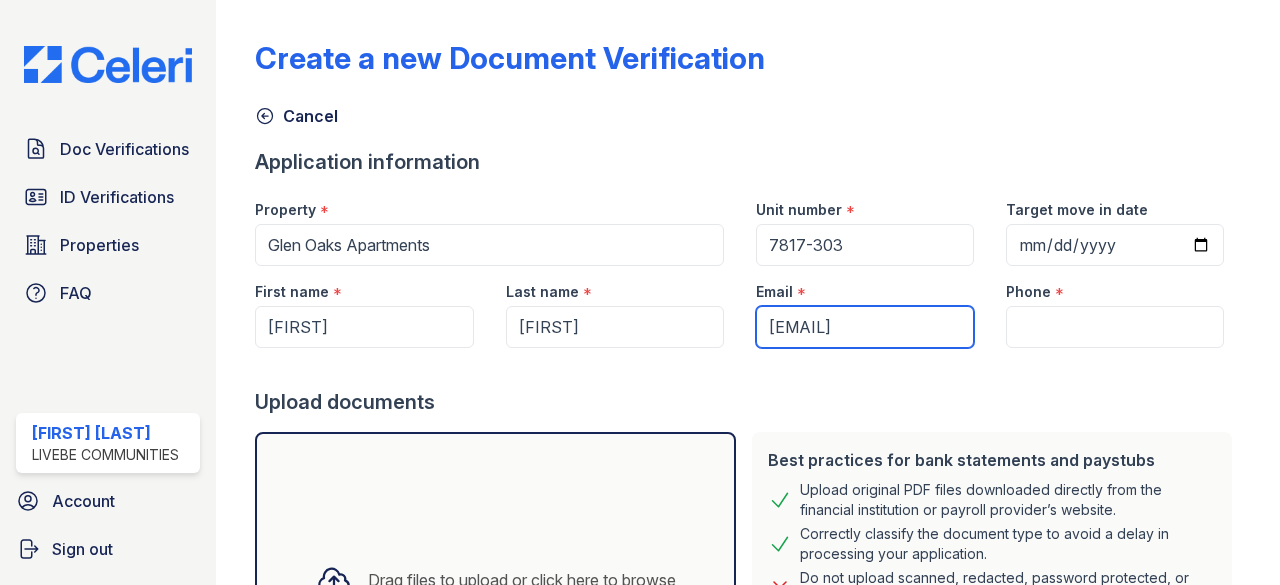 scroll, scrollTop: 0, scrollLeft: 14, axis: horizontal 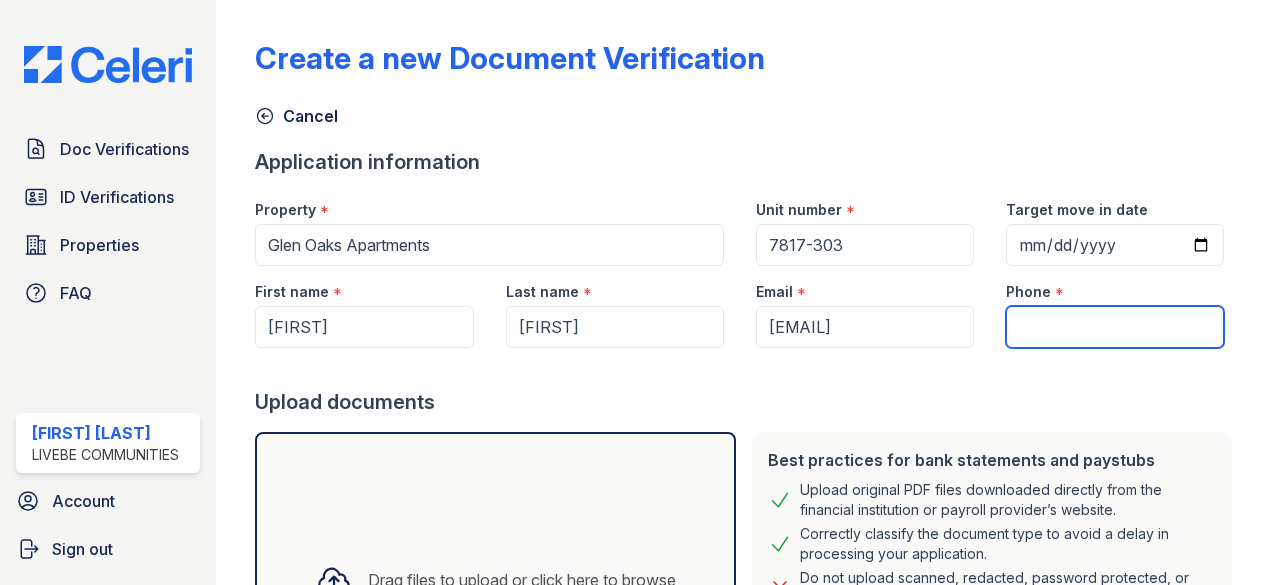 click on "Phone" at bounding box center [1115, 327] 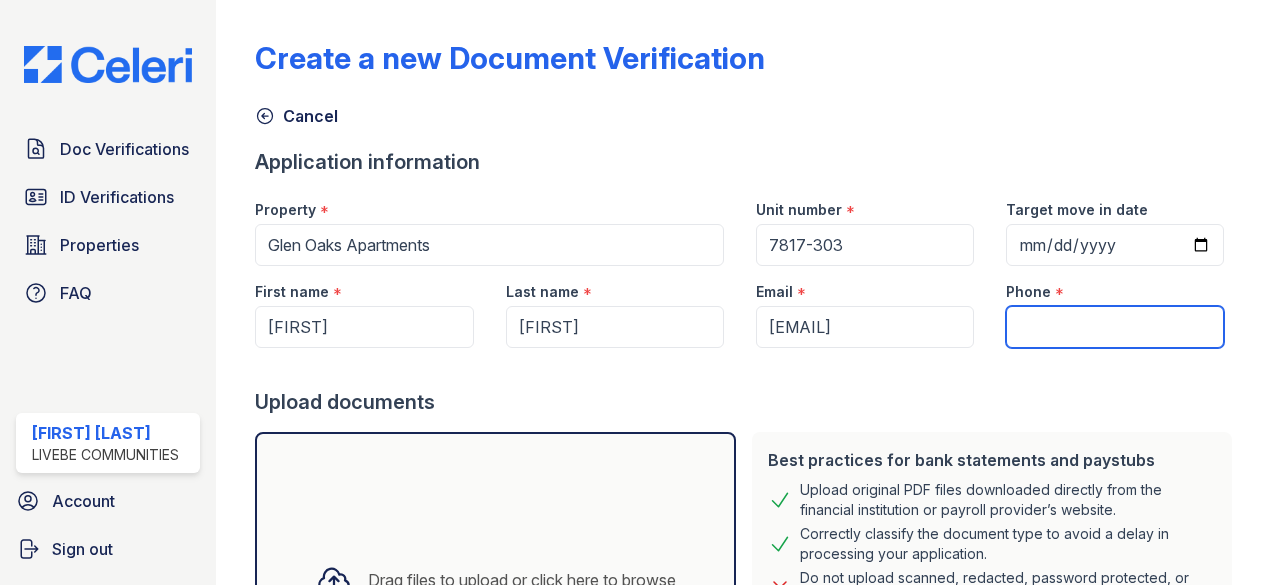 paste on "(240) 413-9752" 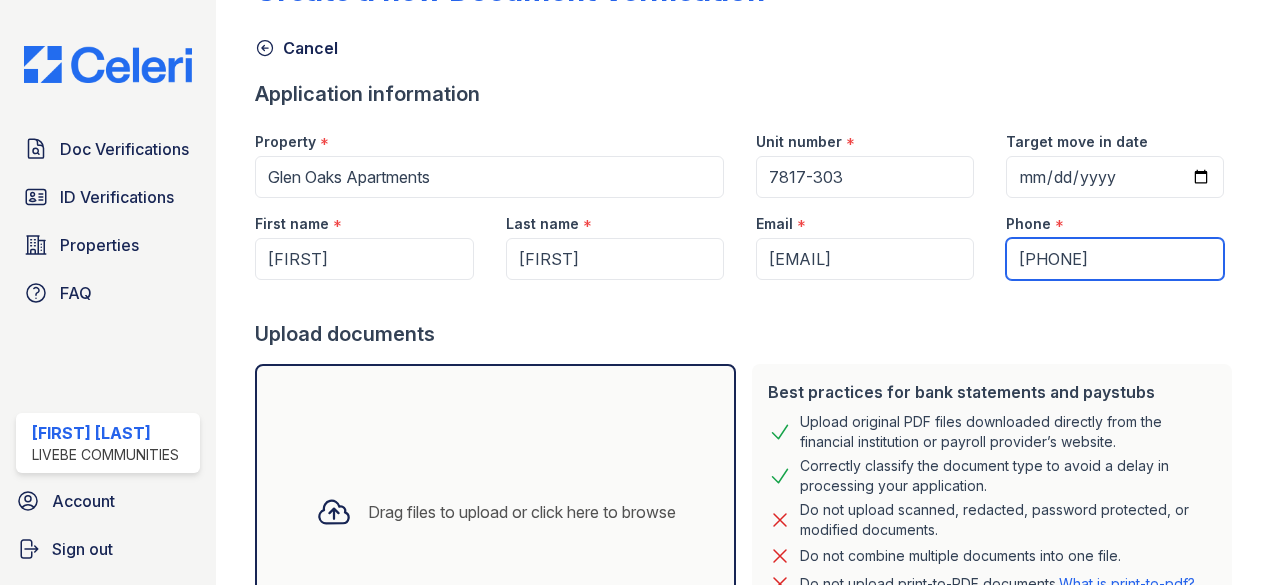 scroll, scrollTop: 100, scrollLeft: 0, axis: vertical 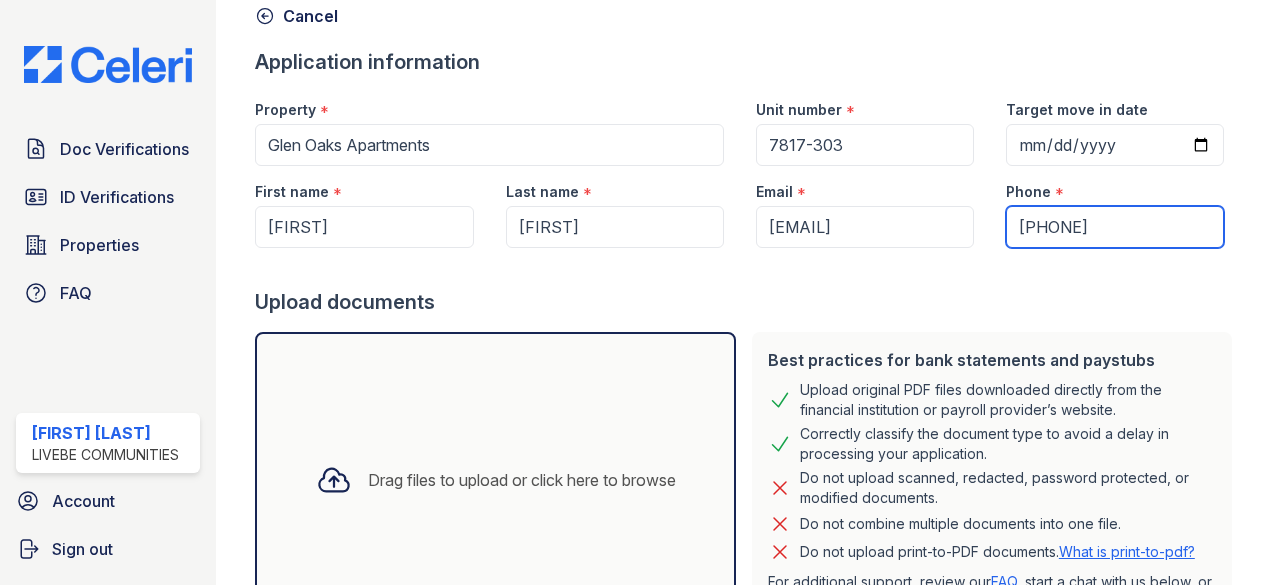 type on "(240) 413-9752" 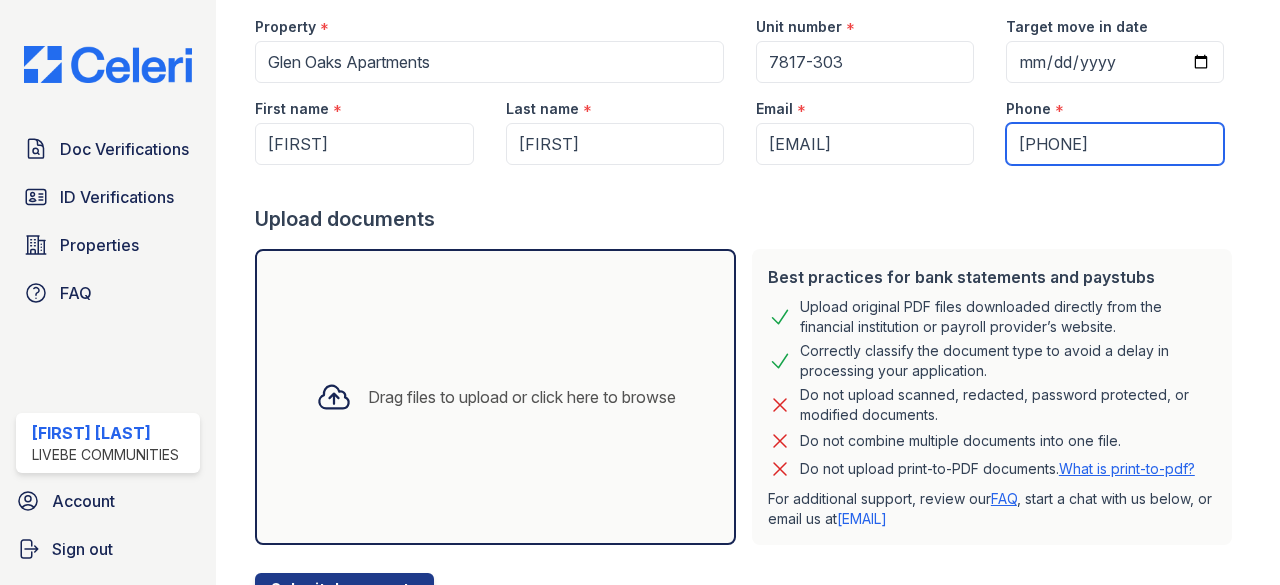 scroll, scrollTop: 269, scrollLeft: 0, axis: vertical 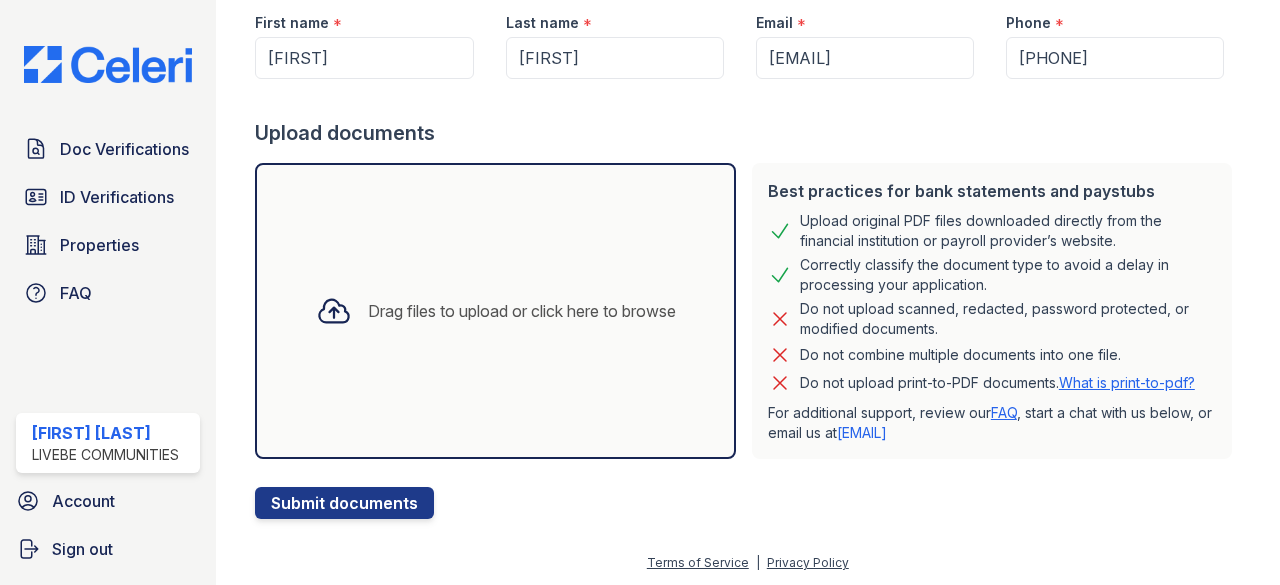 click on "Drag files to upload or click here to browse" at bounding box center [522, 311] 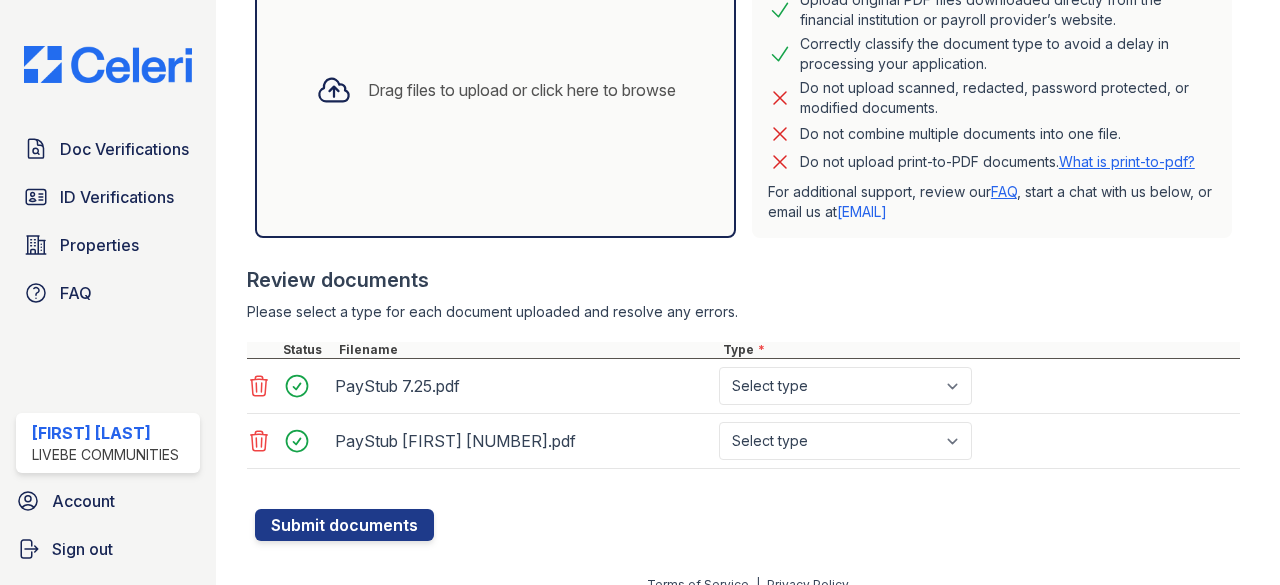 scroll, scrollTop: 510, scrollLeft: 0, axis: vertical 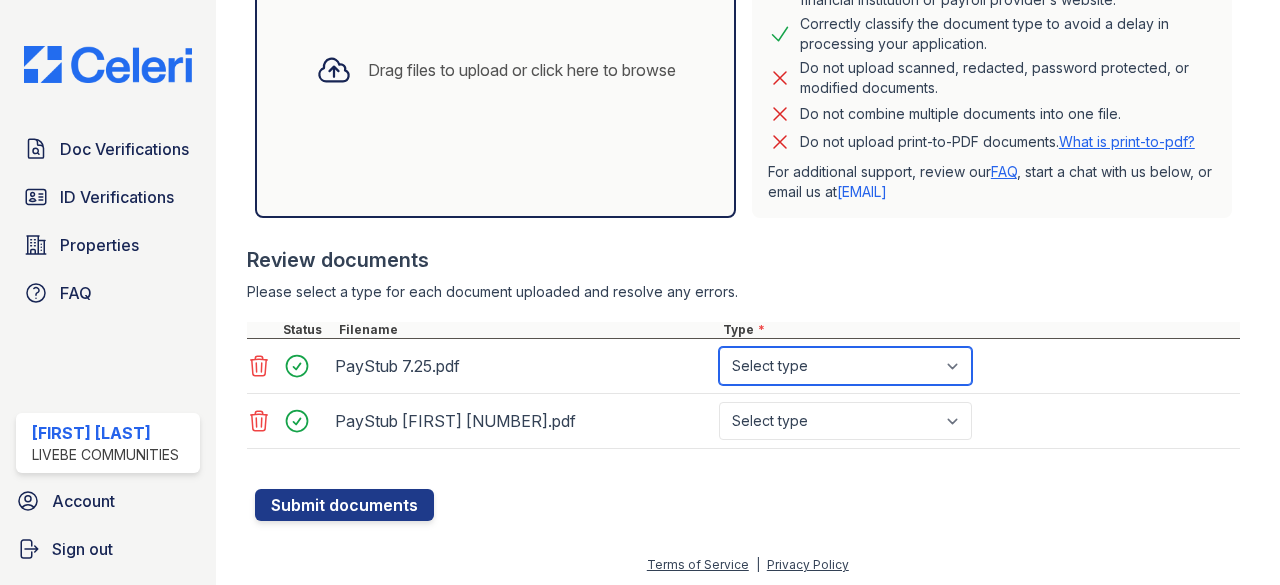 click on "Select type
Paystub
Bank Statement
Offer Letter
Tax Documents
Benefit Award Letter
Investment Account Statement
Other" at bounding box center [845, 366] 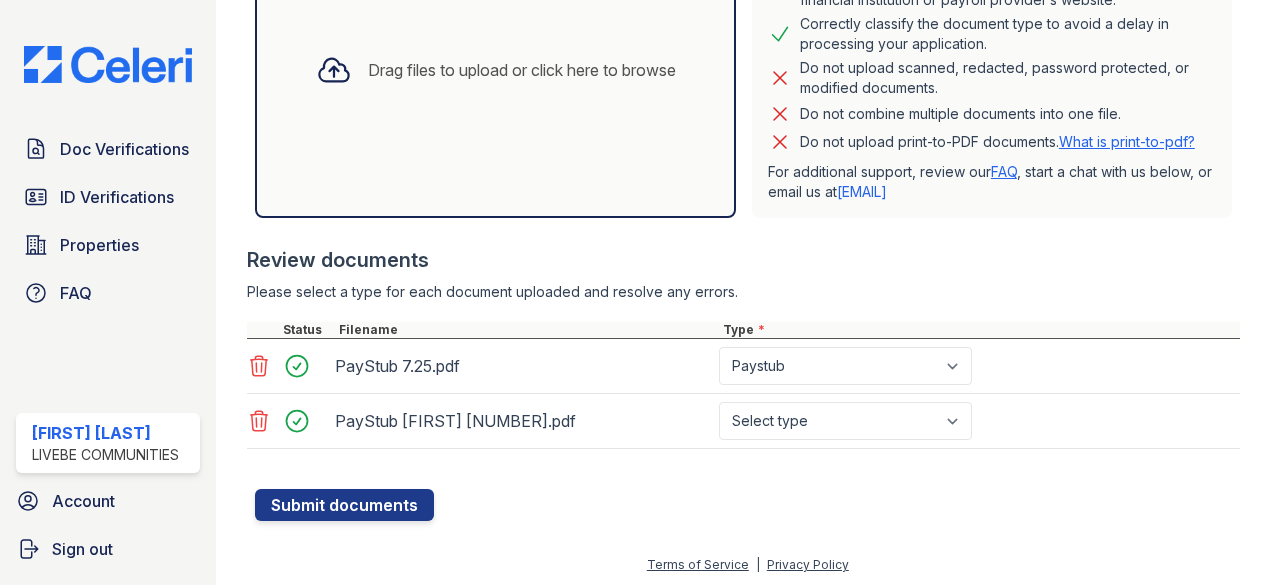 click on "PayStub Aminata 7.11.pdf
Select type
Paystub
Bank Statement
Offer Letter
Tax Documents
Benefit Award Letter
Investment Account Statement
Other" at bounding box center [743, 421] 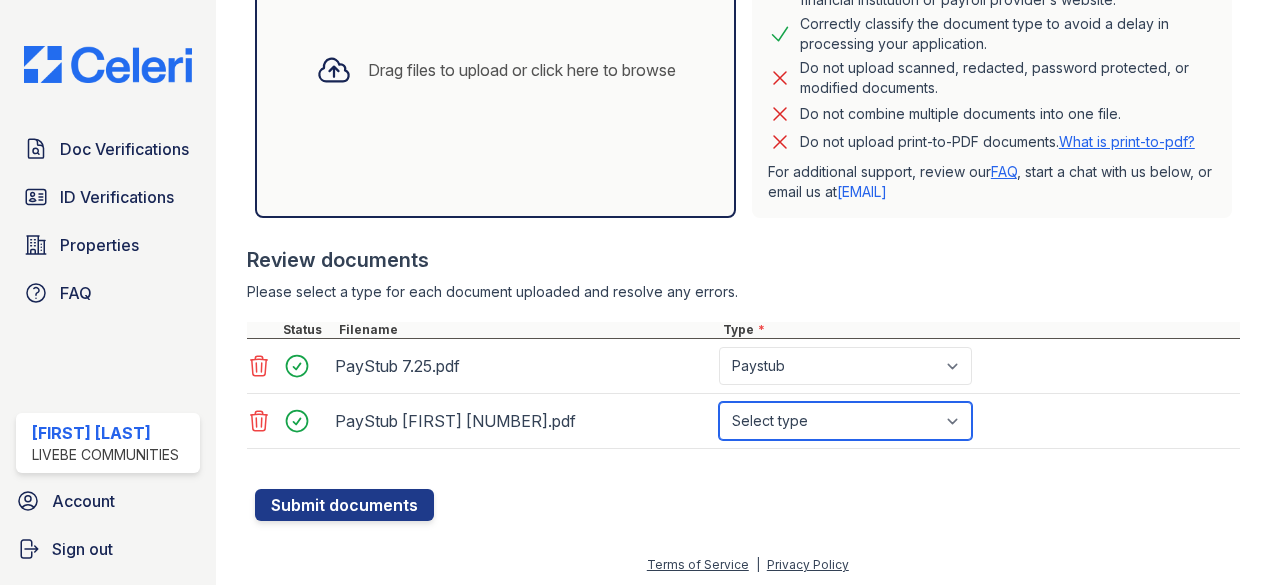 click on "Select type
Paystub
Bank Statement
Offer Letter
Tax Documents
Benefit Award Letter
Investment Account Statement
Other" at bounding box center (845, 421) 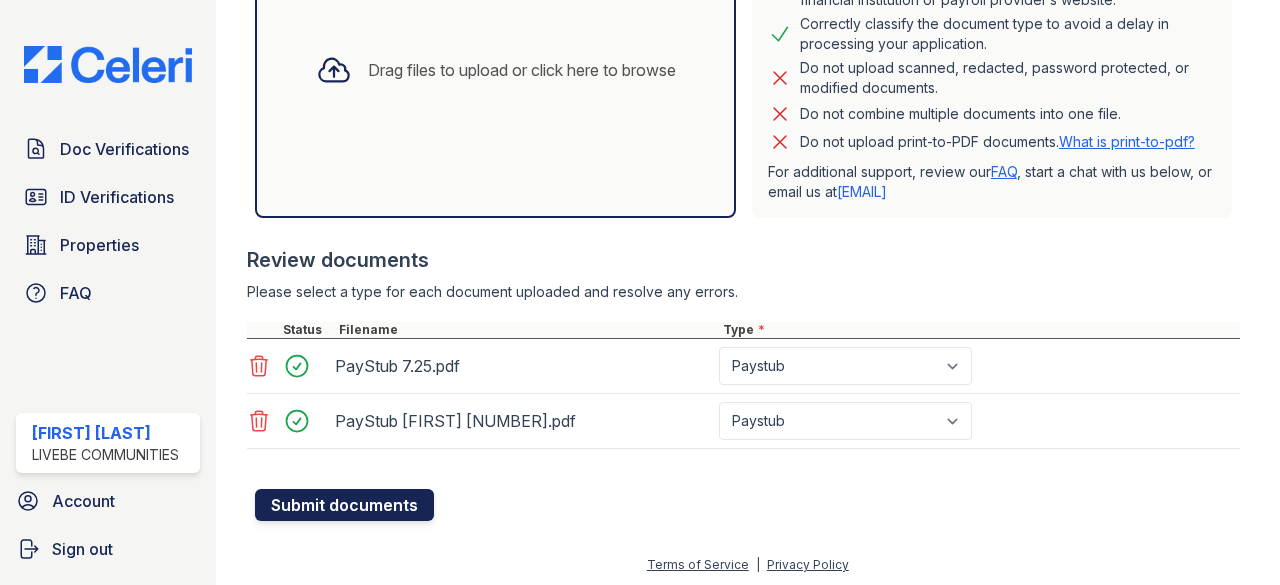click on "Submit documents" at bounding box center [344, 505] 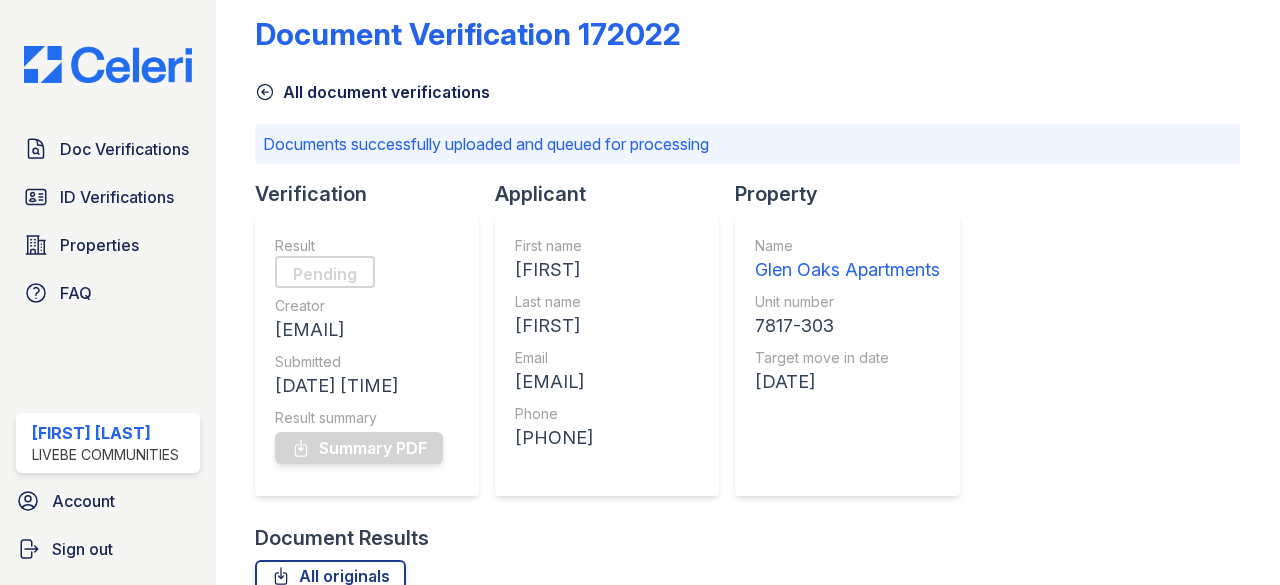 scroll, scrollTop: 0, scrollLeft: 0, axis: both 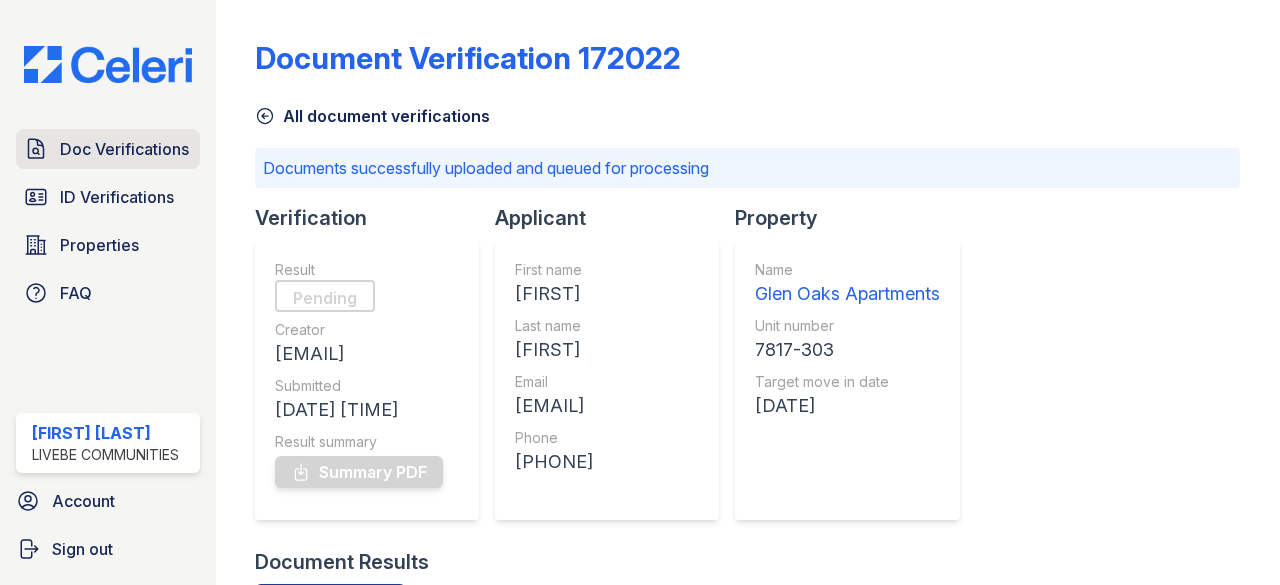 click 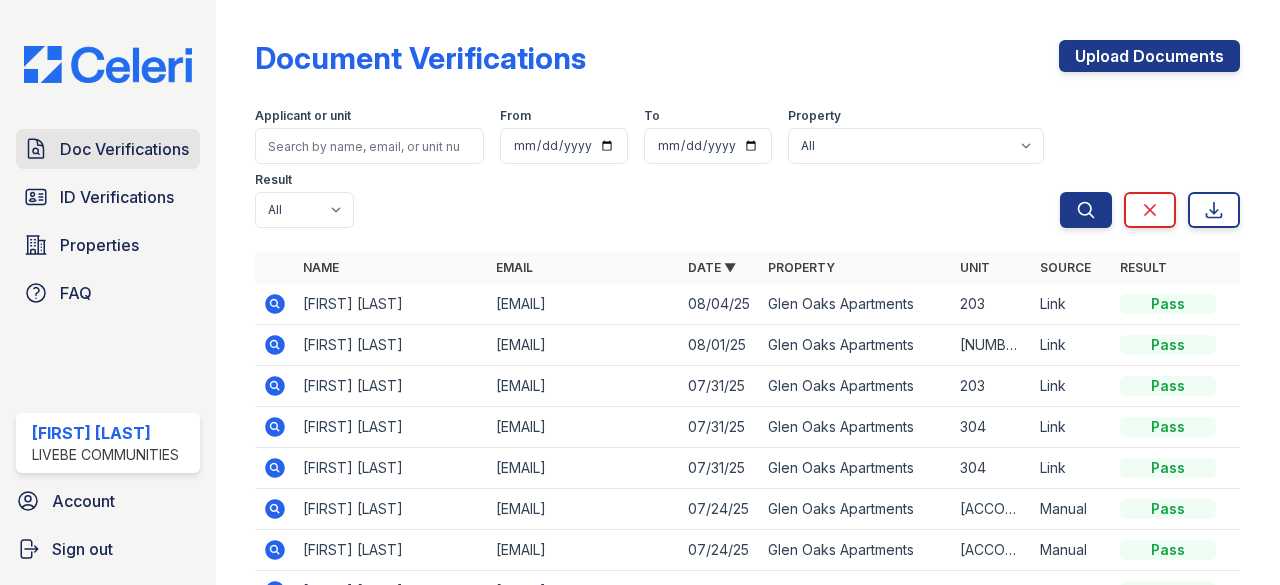 click on "Doc Verifications" at bounding box center [124, 149] 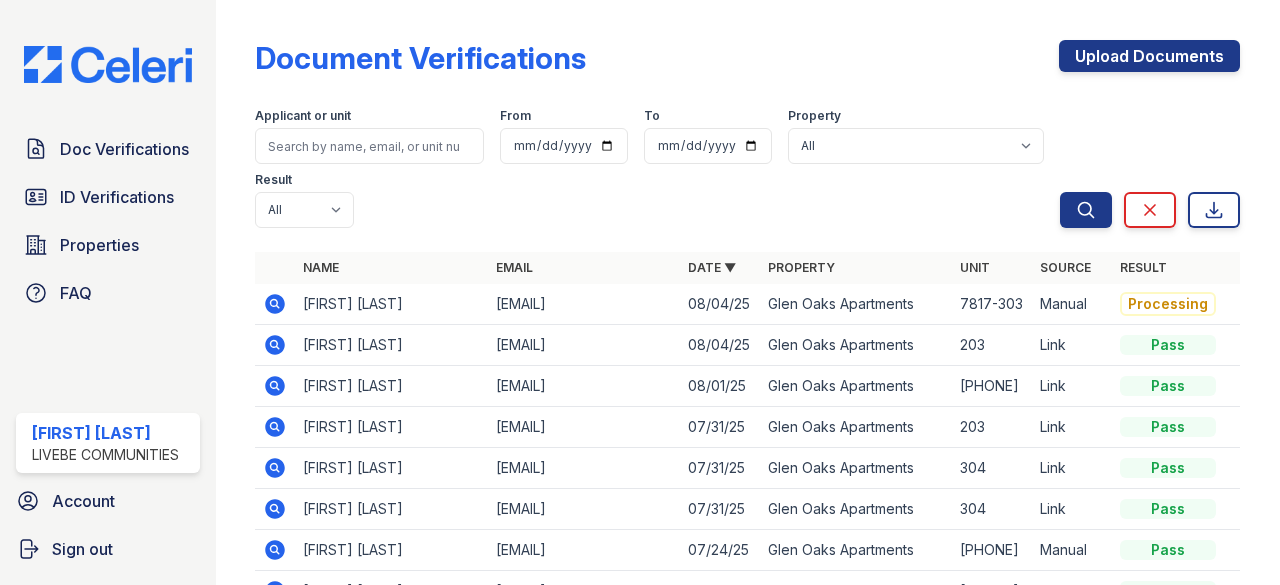 scroll, scrollTop: 0, scrollLeft: 0, axis: both 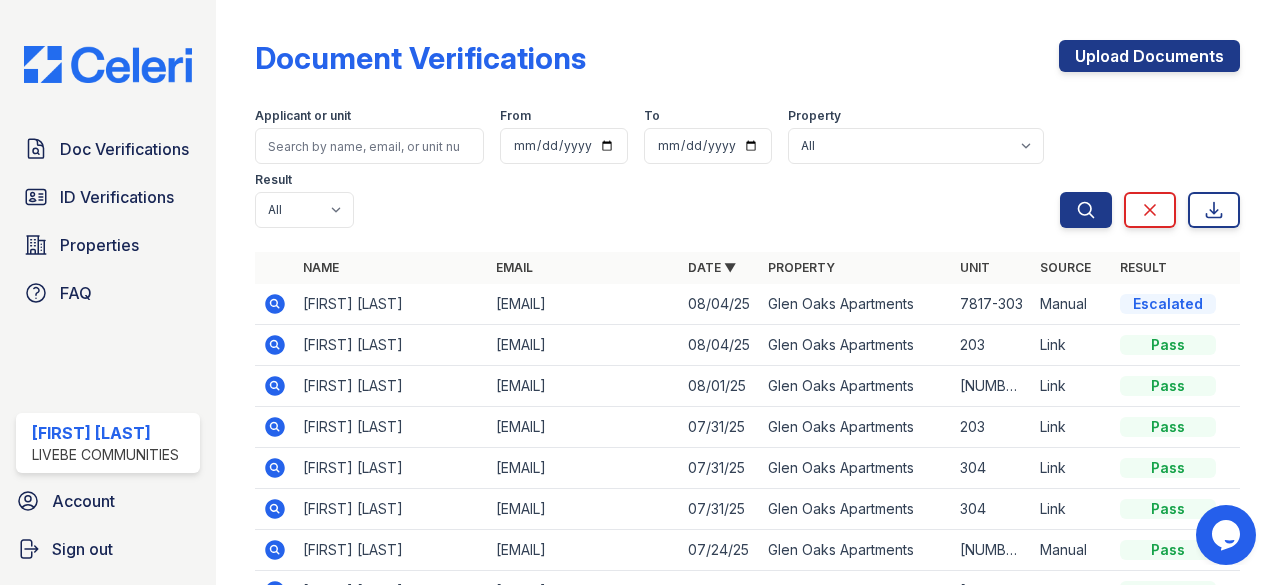 click 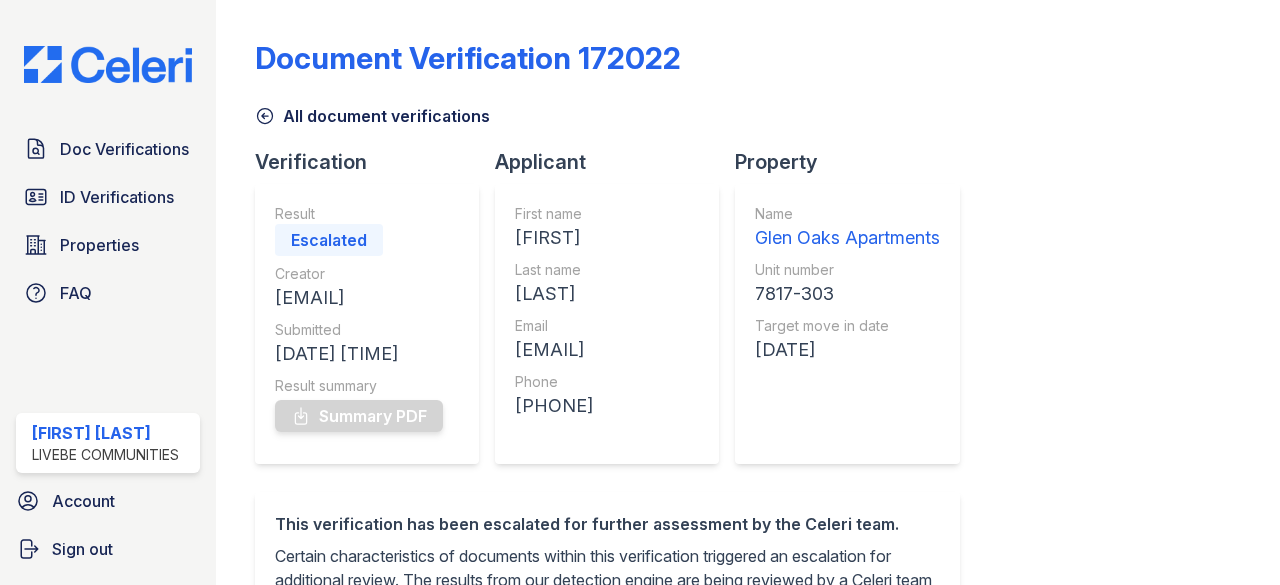scroll, scrollTop: 0, scrollLeft: 0, axis: both 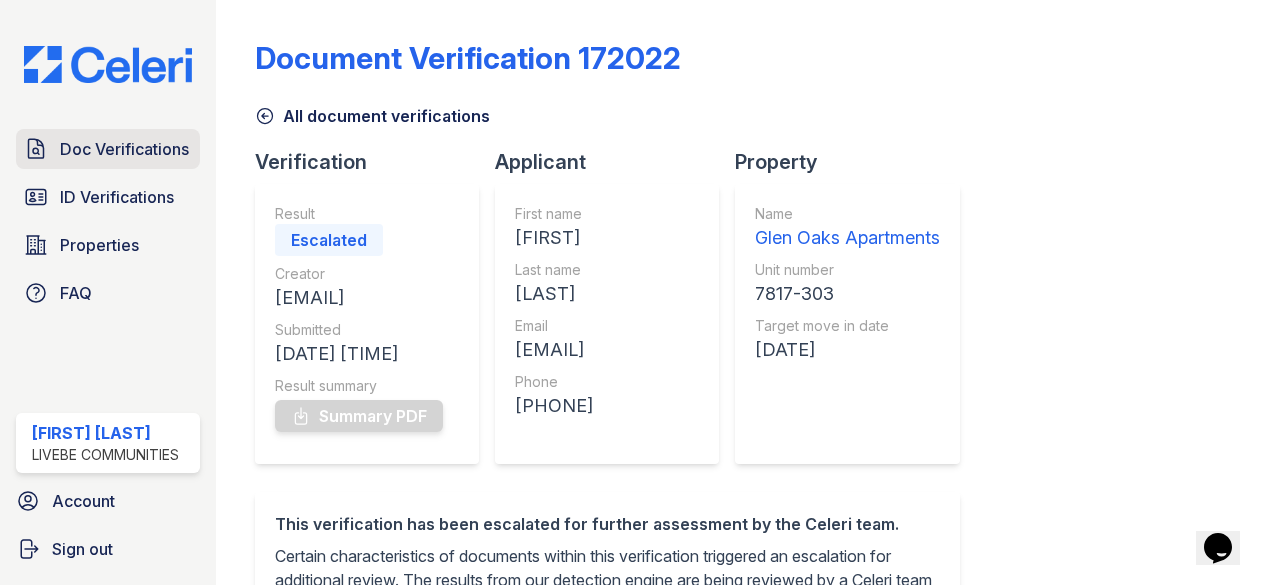 click on "Doc Verifications" at bounding box center [124, 149] 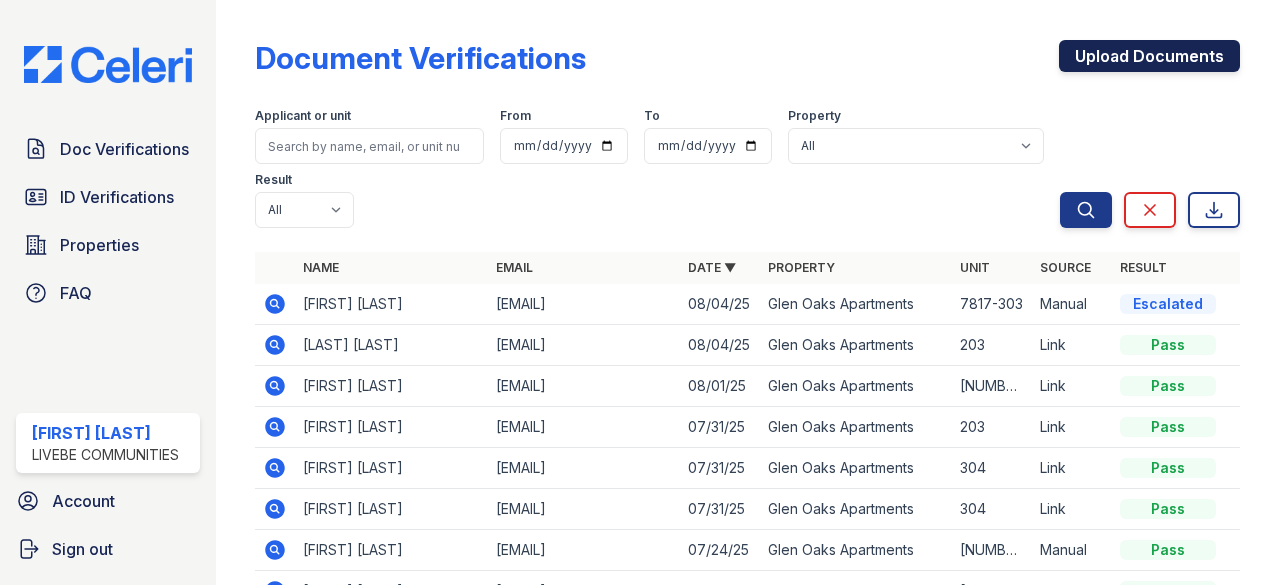 click on "Upload Documents" at bounding box center (1149, 56) 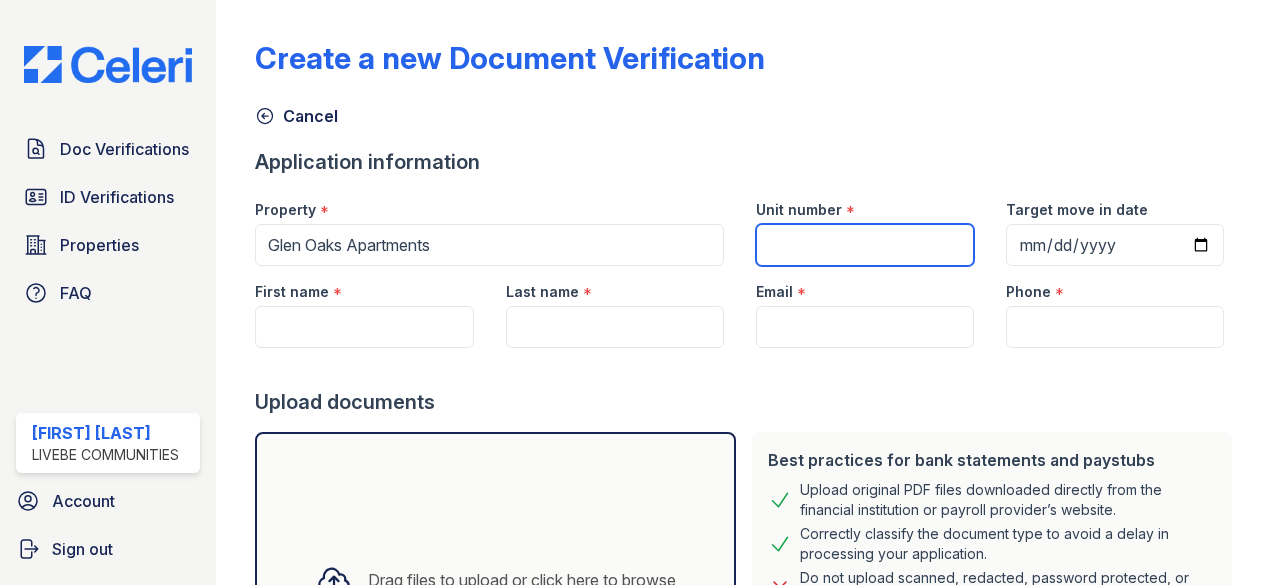 click on "Unit number" at bounding box center [865, 245] 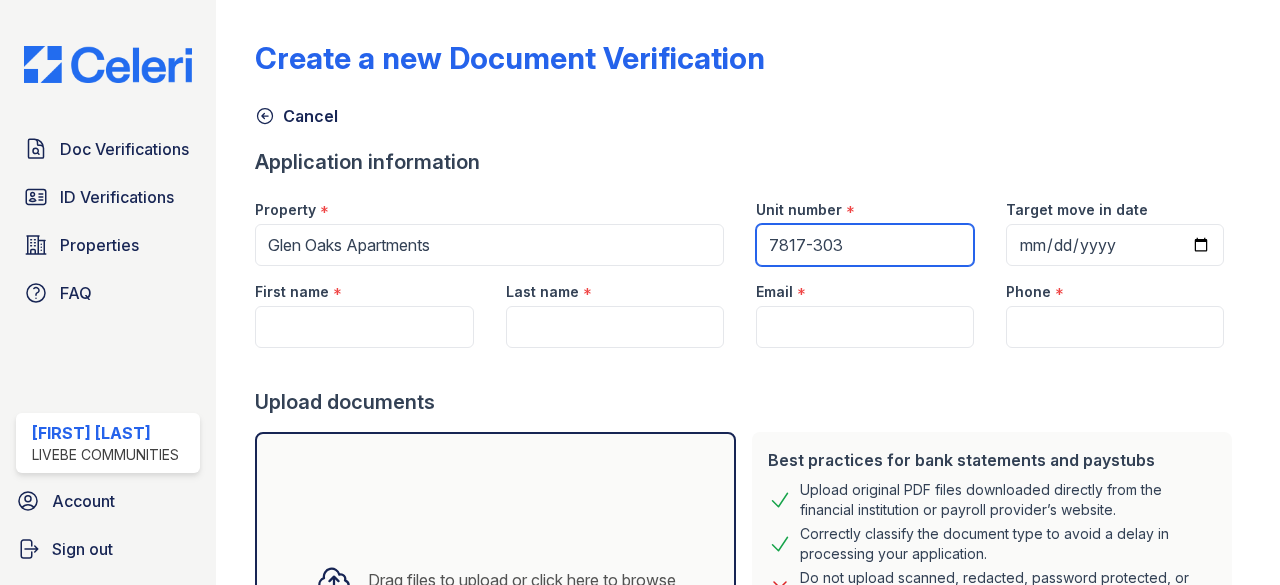 type on "7817-303" 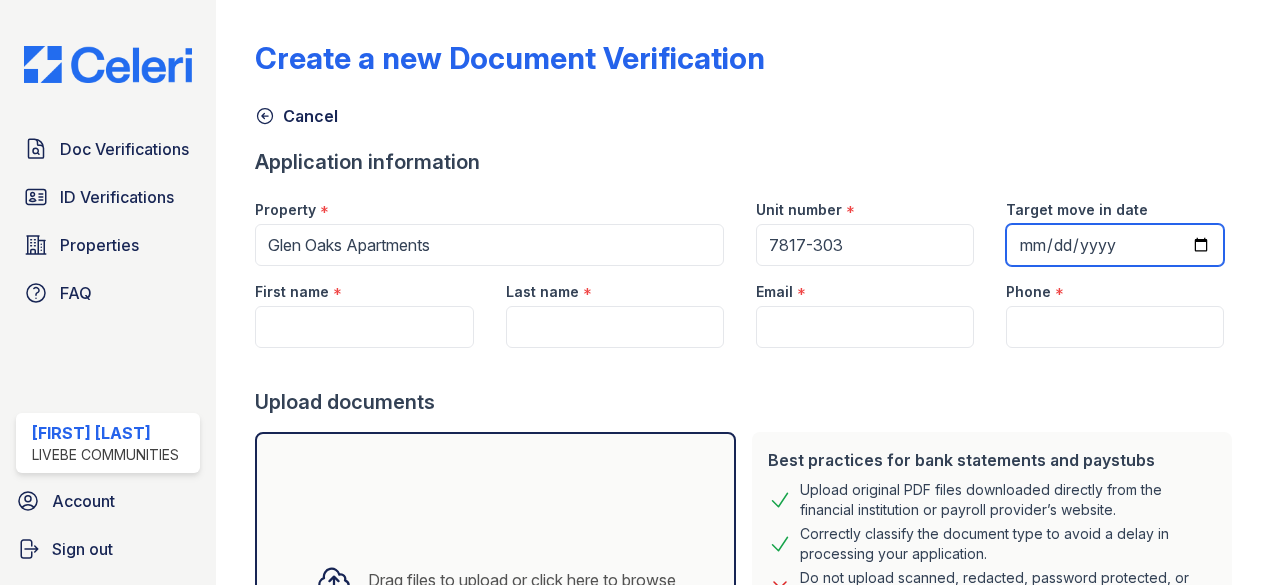 click on "Target move in date" at bounding box center (1115, 245) 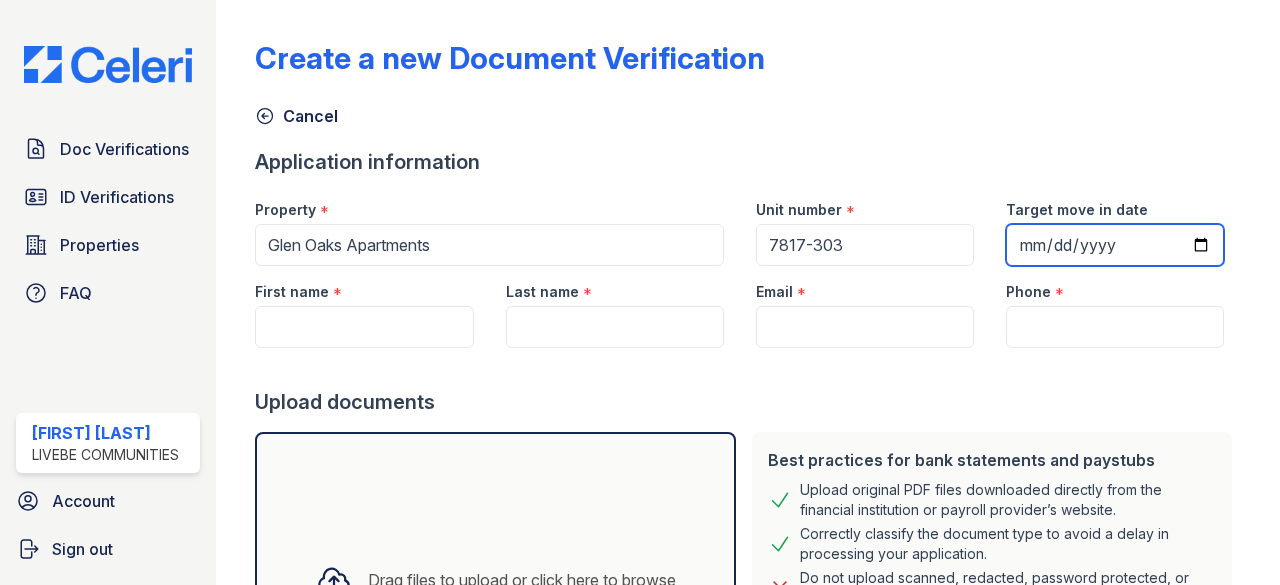 type on "2025-10-01" 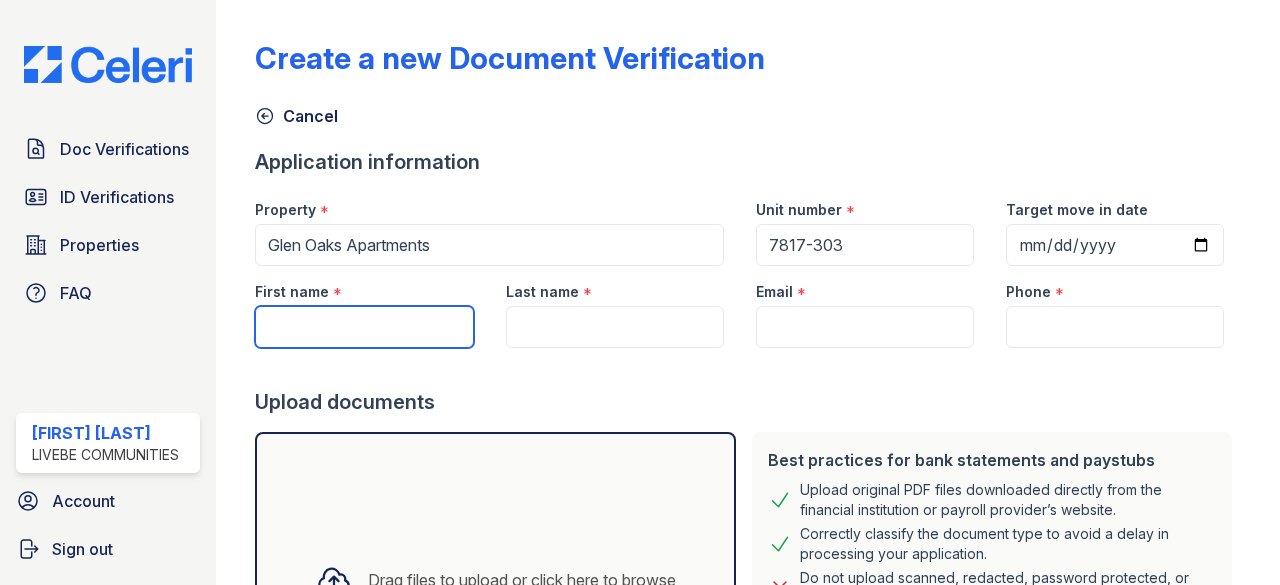 click on "First name" at bounding box center (364, 327) 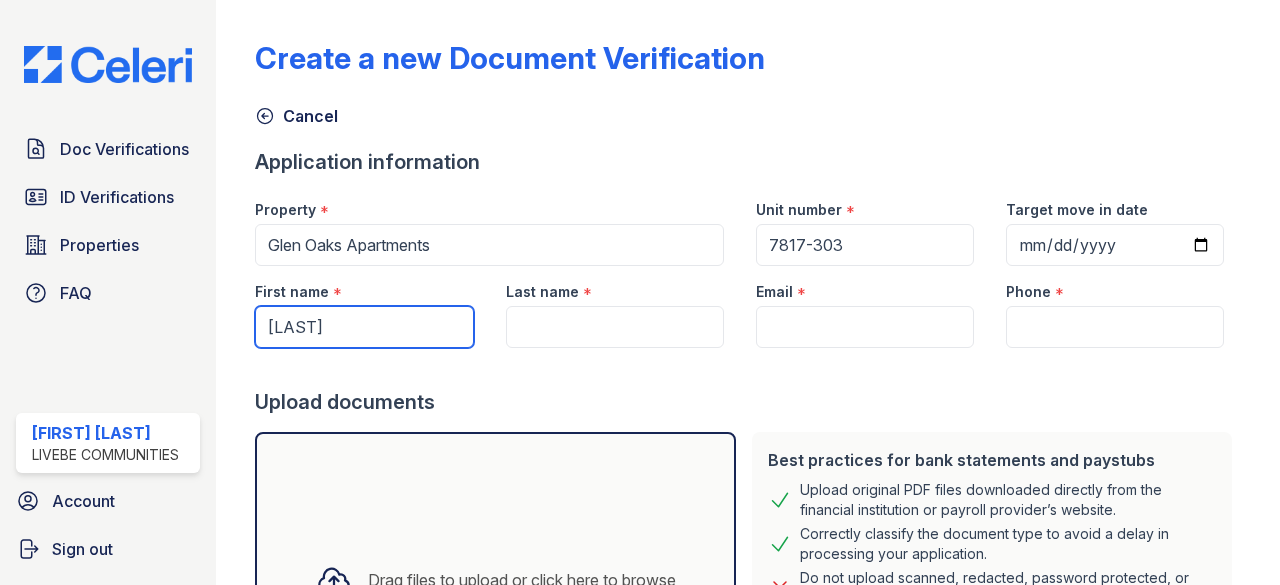 type on "Asiatu" 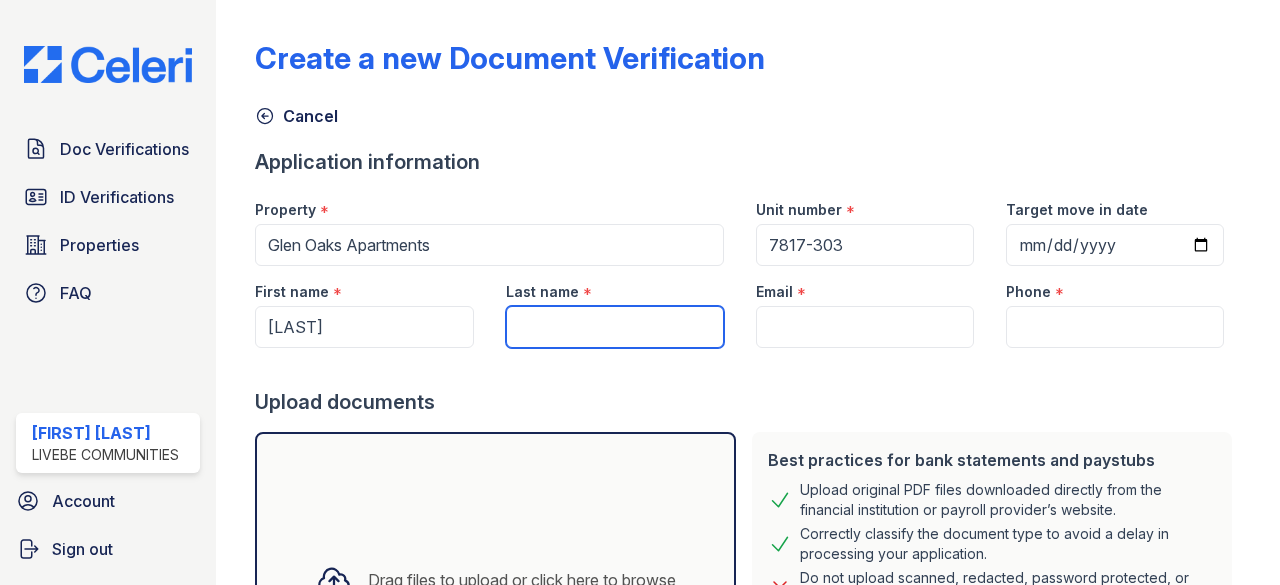 click on "Last name" at bounding box center (615, 327) 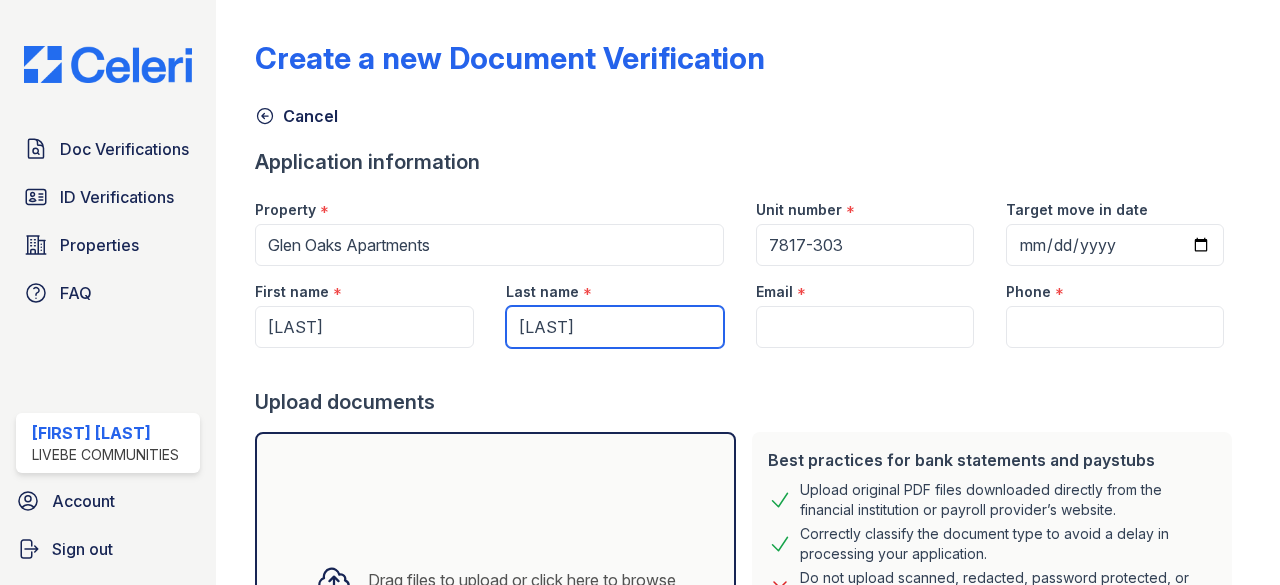 type on "Conteh" 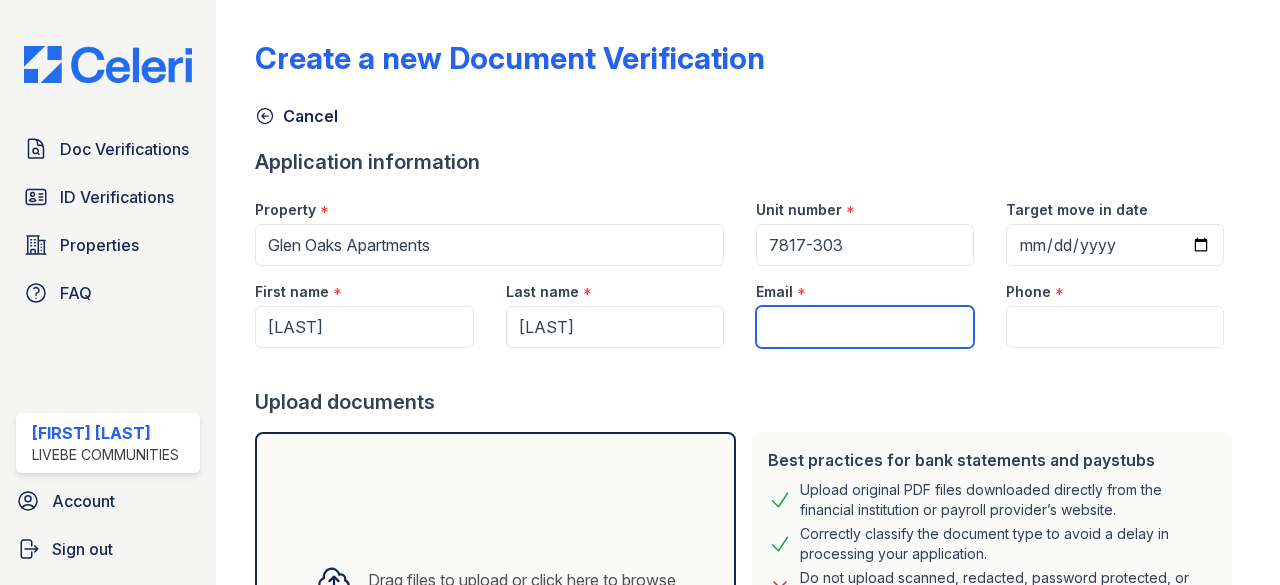 click on "Email" at bounding box center [865, 327] 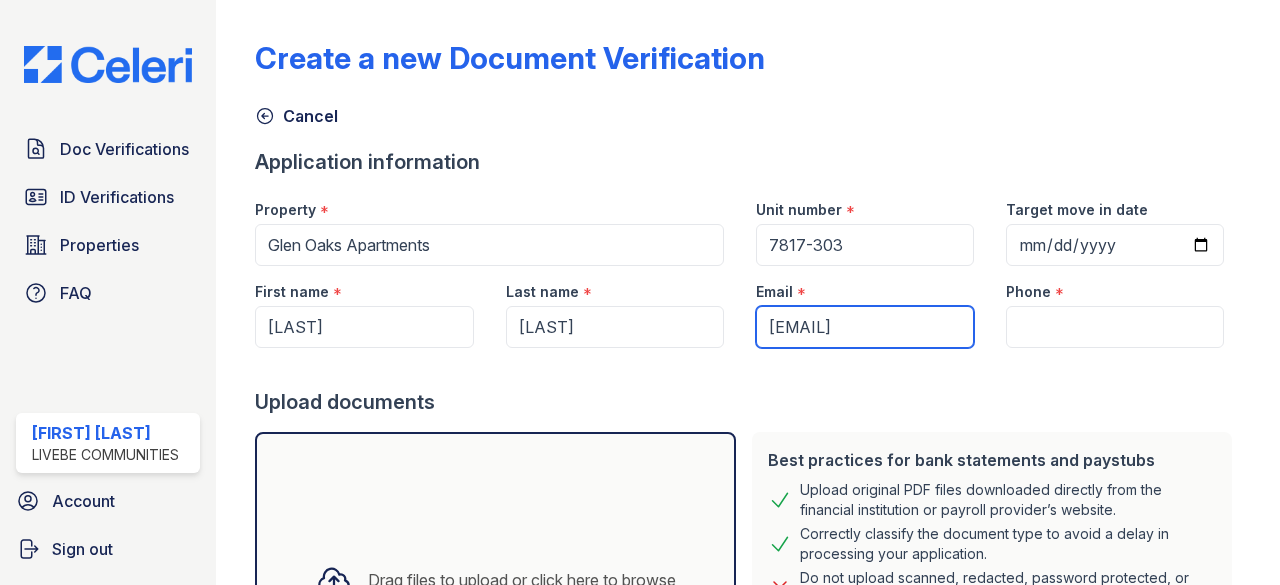 scroll, scrollTop: 0, scrollLeft: 2, axis: horizontal 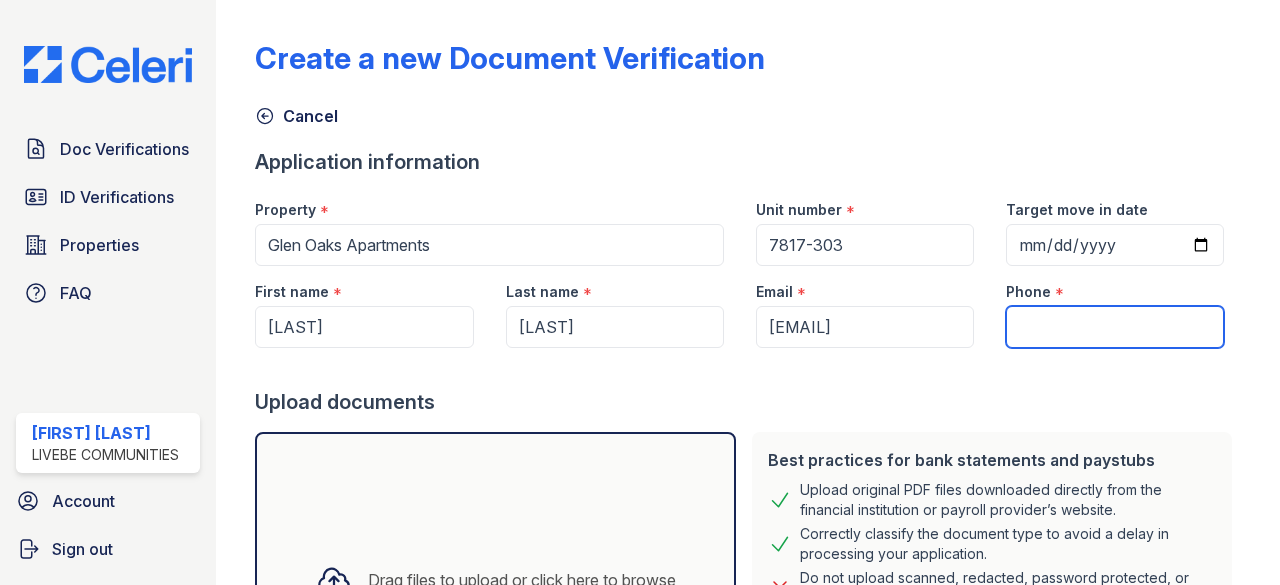 click on "Phone" at bounding box center (1115, 327) 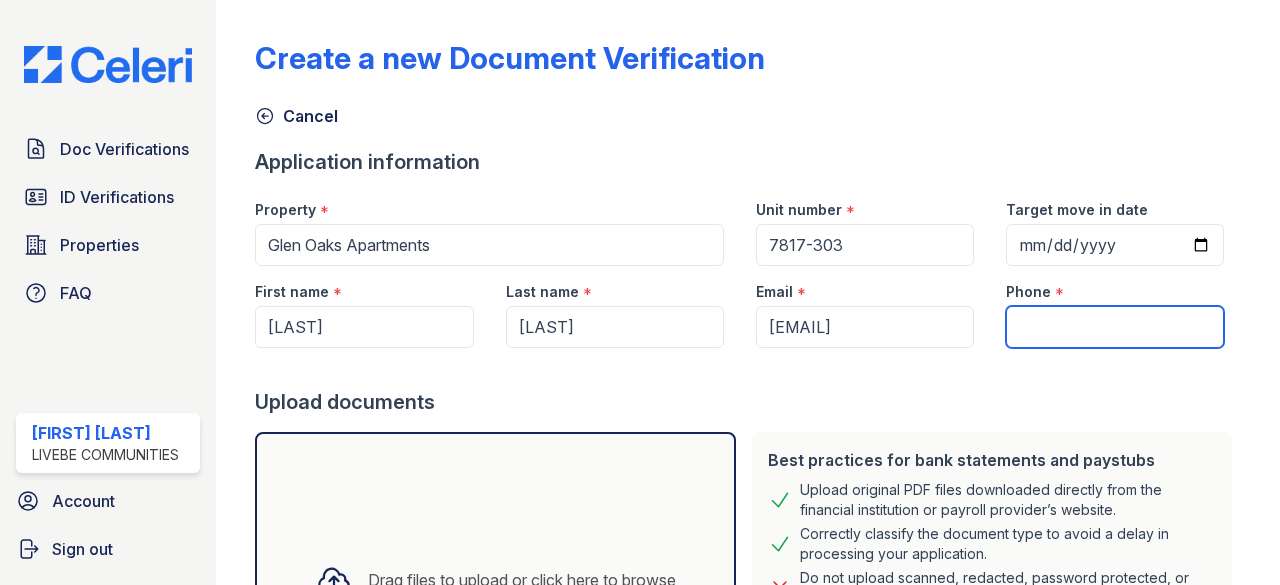 paste on "(301) 747-8787" 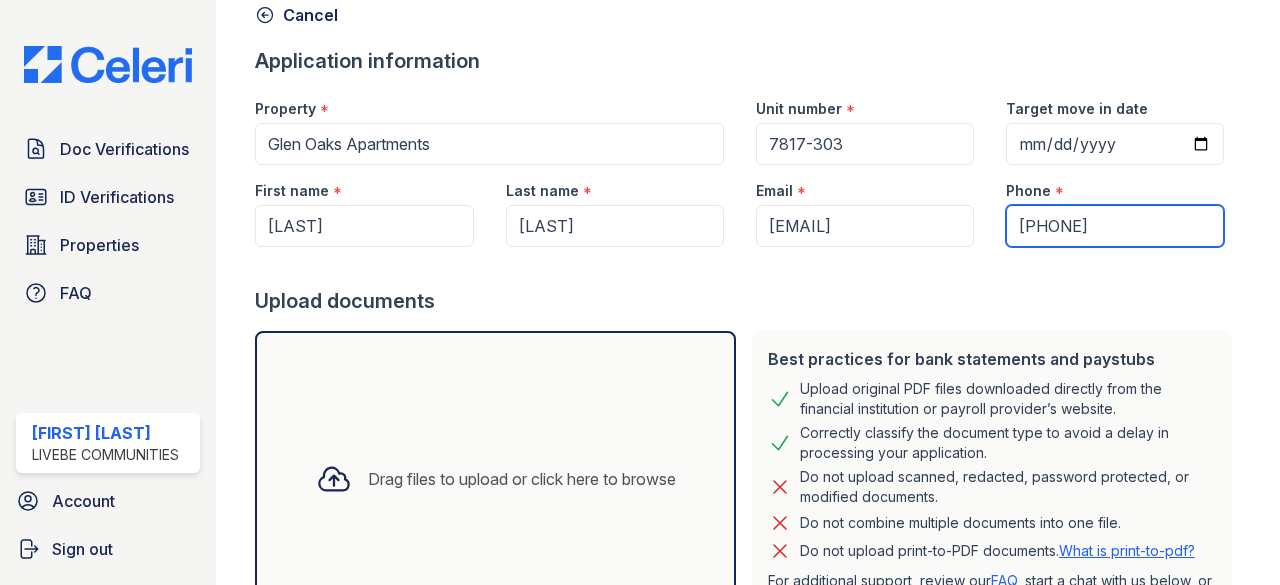 scroll, scrollTop: 200, scrollLeft: 0, axis: vertical 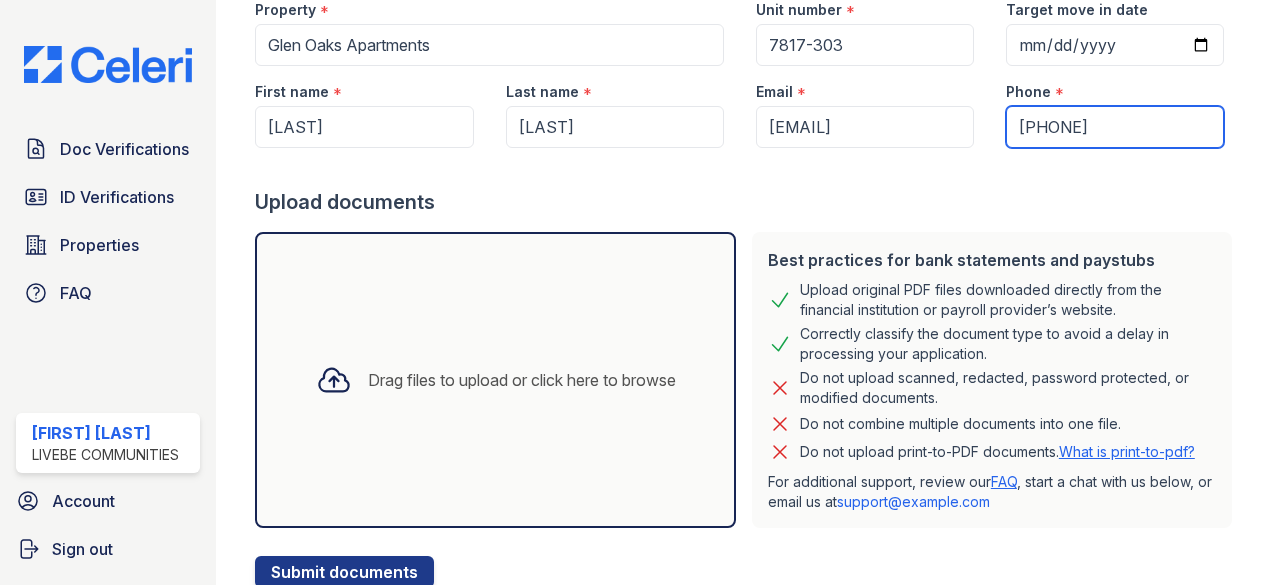 type on "(301) 747-8787" 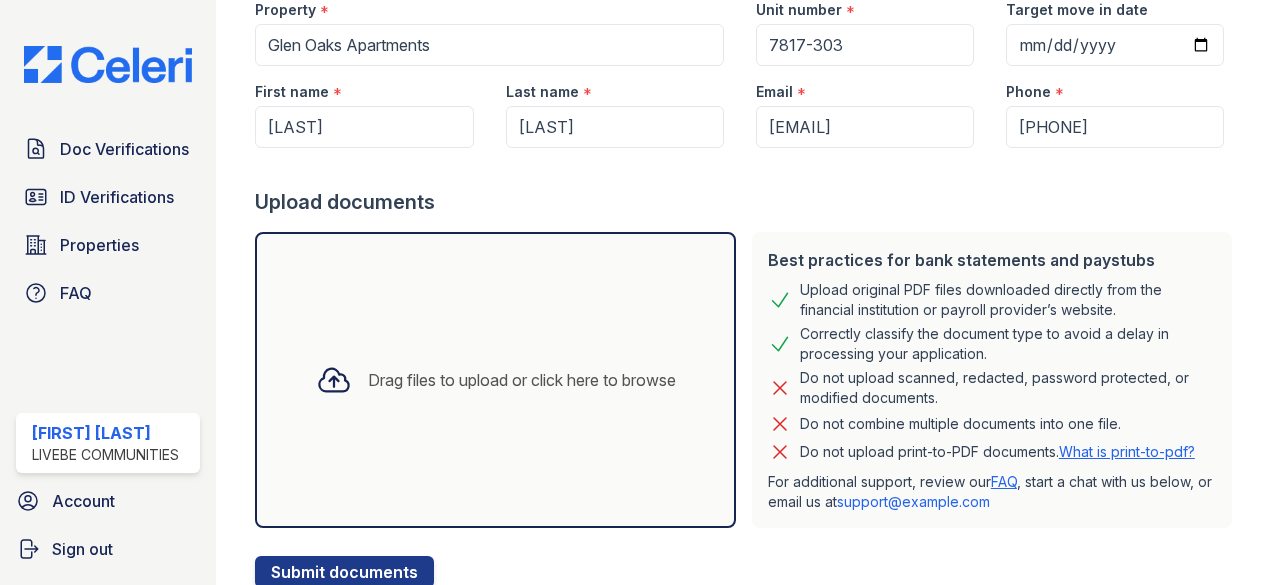 click on "Drag files to upload or click here to browse" at bounding box center [522, 380] 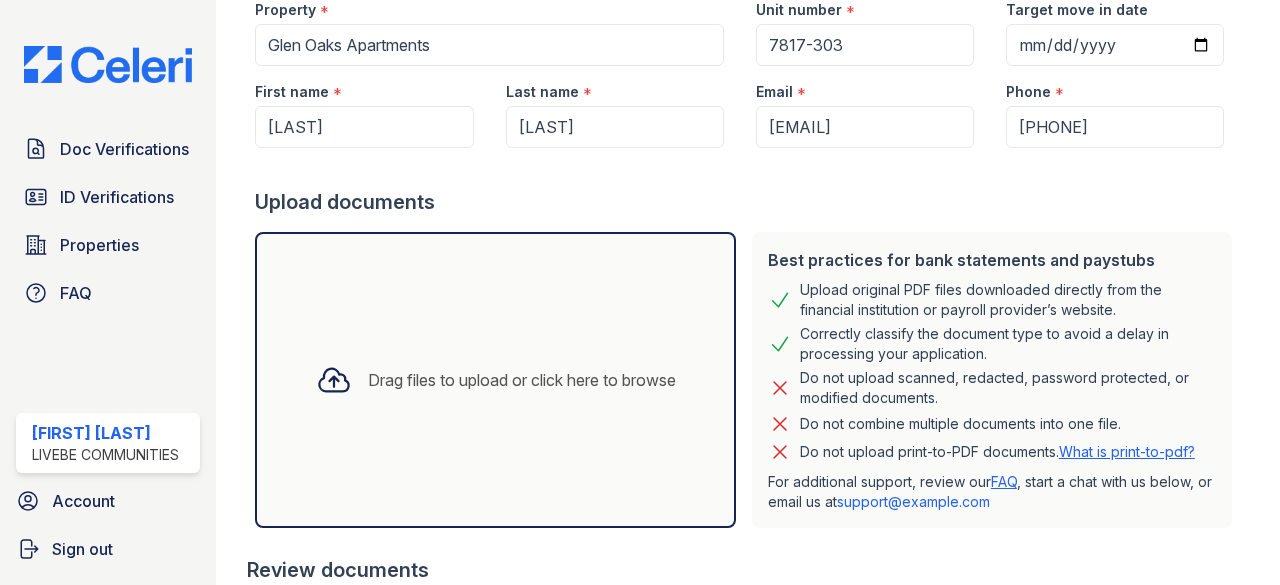 scroll, scrollTop: 645, scrollLeft: 0, axis: vertical 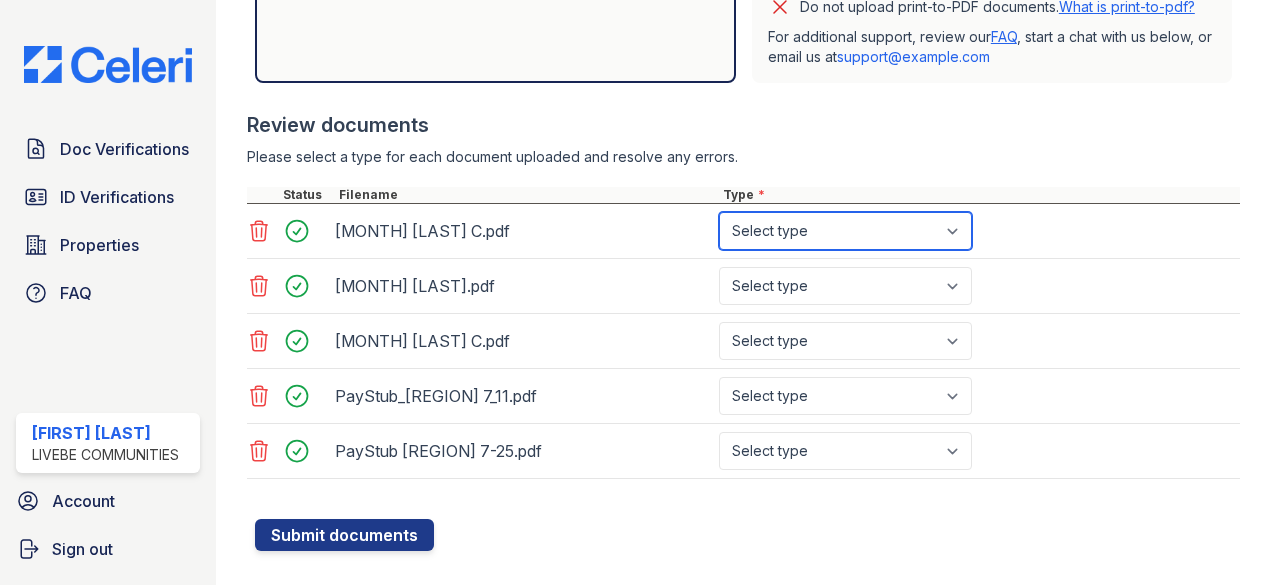 click on "Select type
Paystub
Bank Statement
Offer Letter
Tax Documents
Benefit Award Letter
Investment Account Statement
Other" at bounding box center (845, 231) 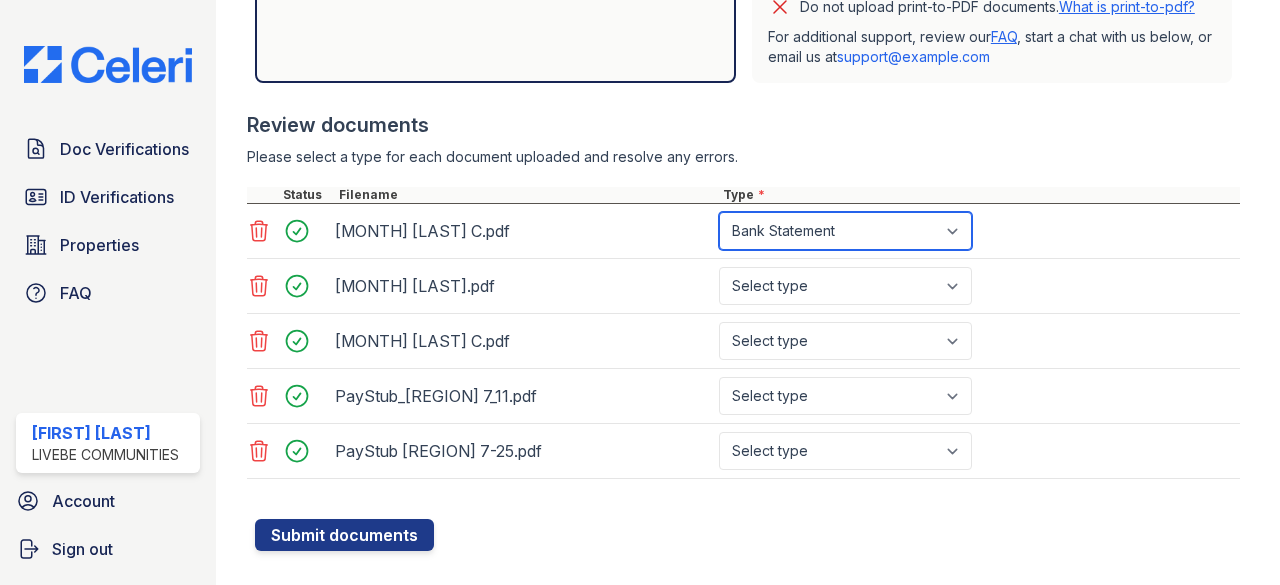 click on "Select type
Paystub
Bank Statement
Offer Letter
Tax Documents
Benefit Award Letter
Investment Account Statement
Other" at bounding box center (845, 231) 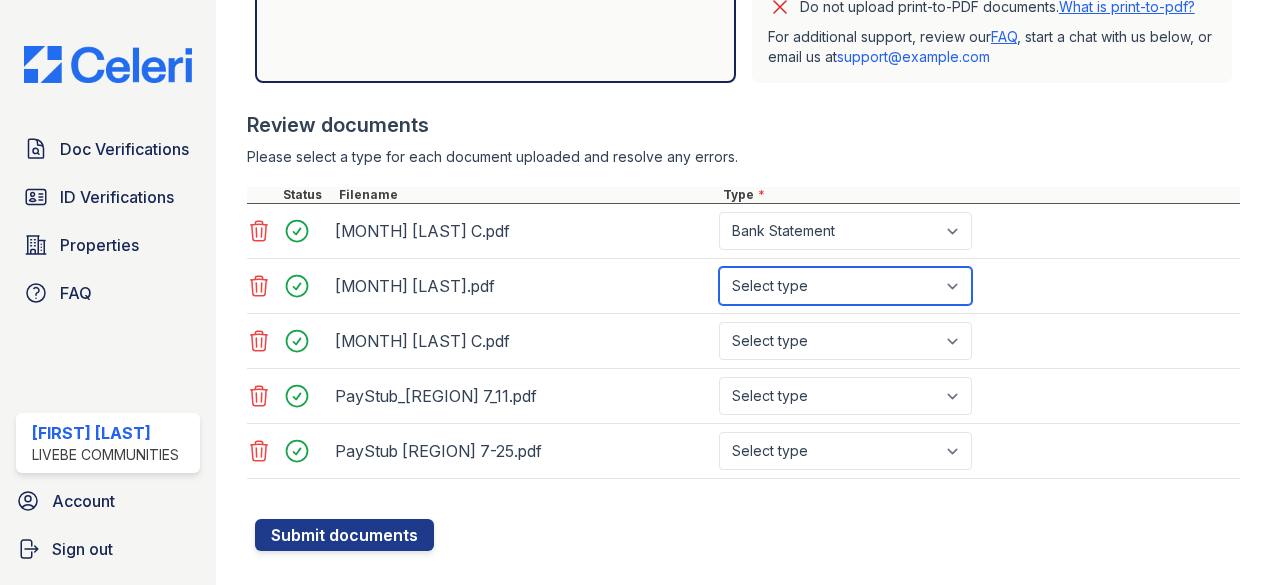 click on "Select type
Paystub
Bank Statement
Offer Letter
Tax Documents
Benefit Award Letter
Investment Account Statement
Other" at bounding box center (845, 286) 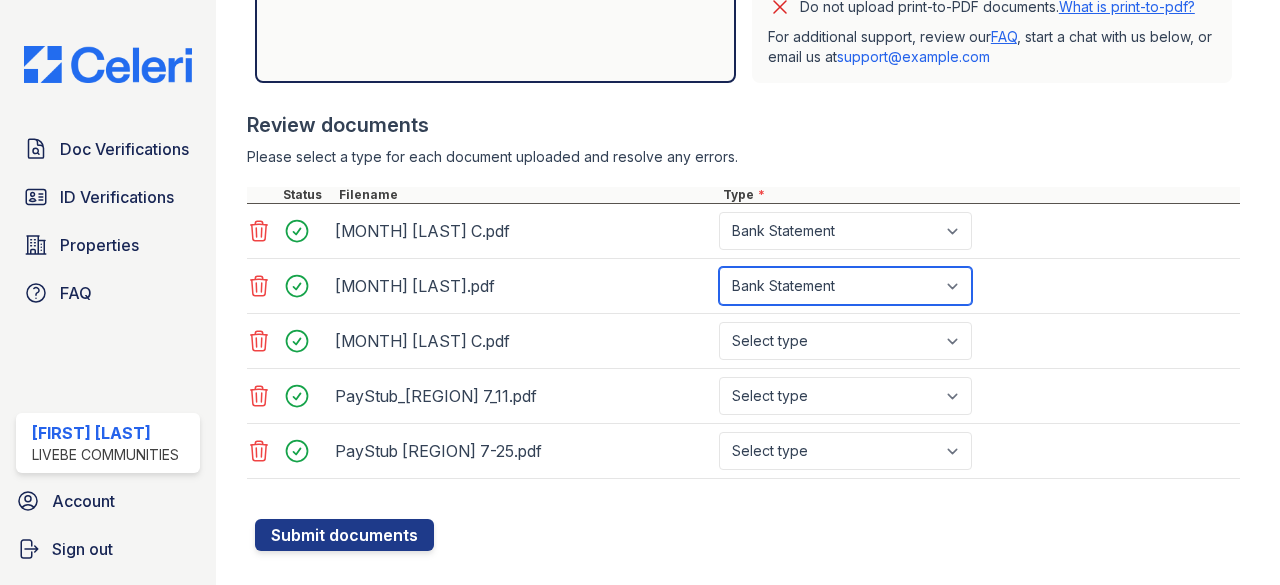 click on "Select type
Paystub
Bank Statement
Offer Letter
Tax Documents
Benefit Award Letter
Investment Account Statement
Other" at bounding box center [845, 286] 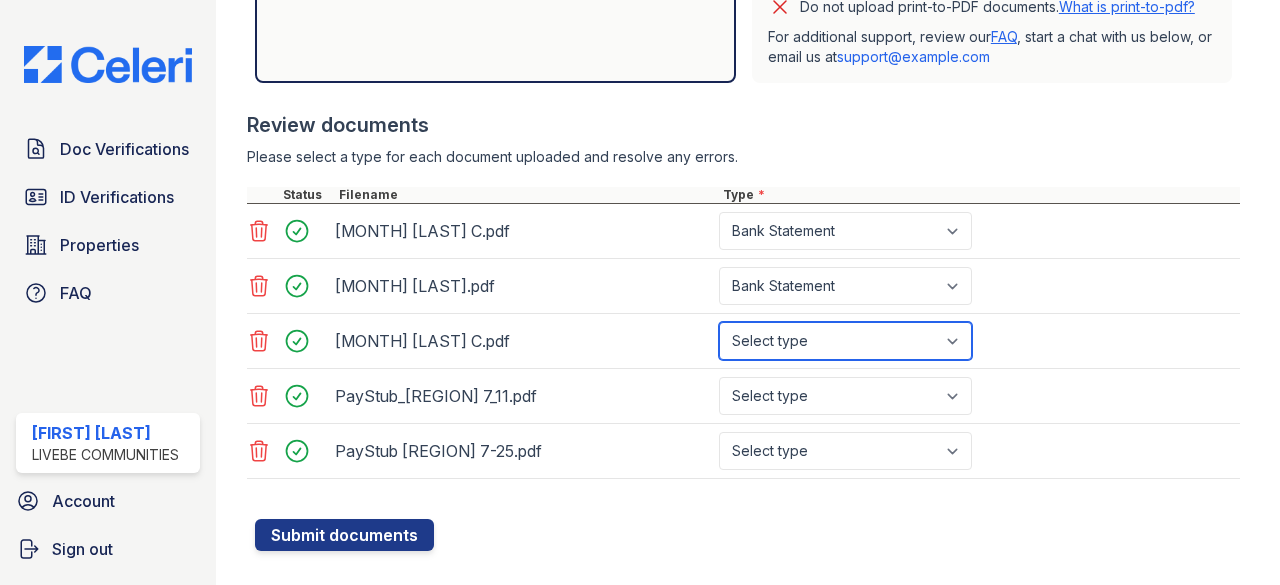 click on "Select type
Paystub
Bank Statement
Offer Letter
Tax Documents
Benefit Award Letter
Investment Account Statement
Other" at bounding box center [845, 341] 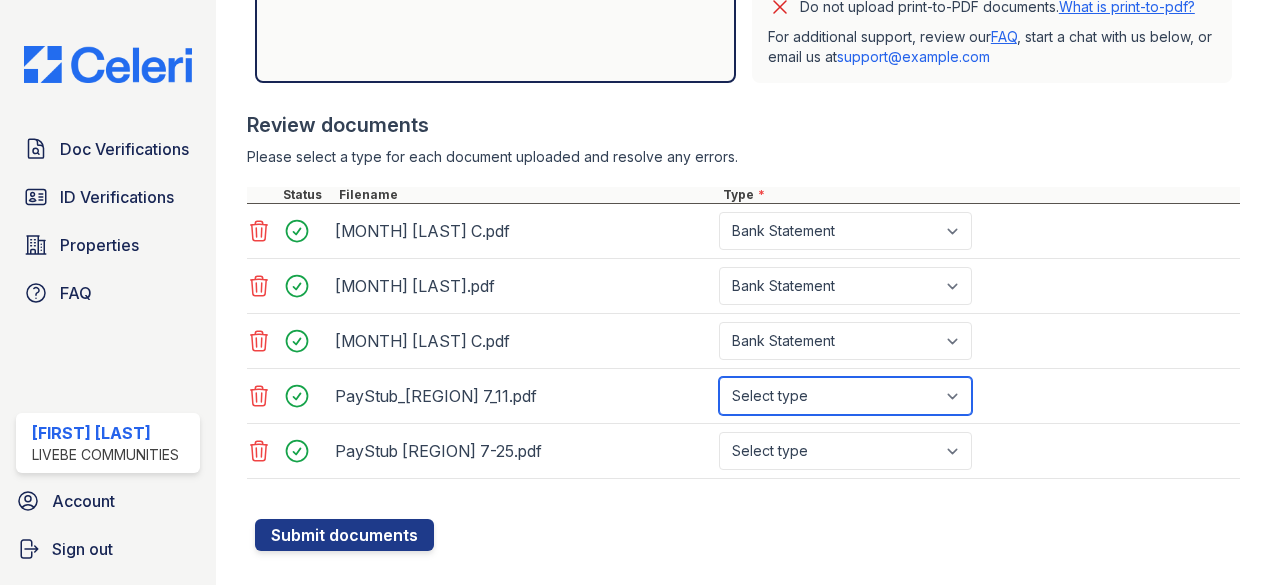 click on "Select type
Paystub
Bank Statement
Offer Letter
Tax Documents
Benefit Award Letter
Investment Account Statement
Other" at bounding box center [845, 396] 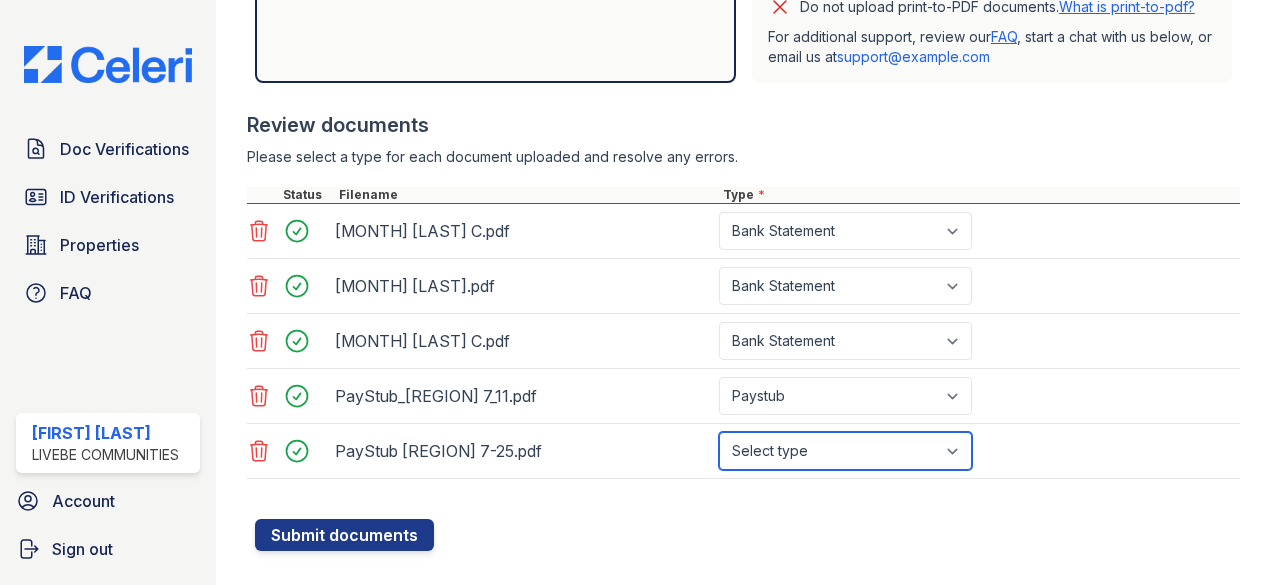 click on "Select type
Paystub
Bank Statement
Offer Letter
Tax Documents
Benefit Award Letter
Investment Account Statement
Other" at bounding box center (845, 451) 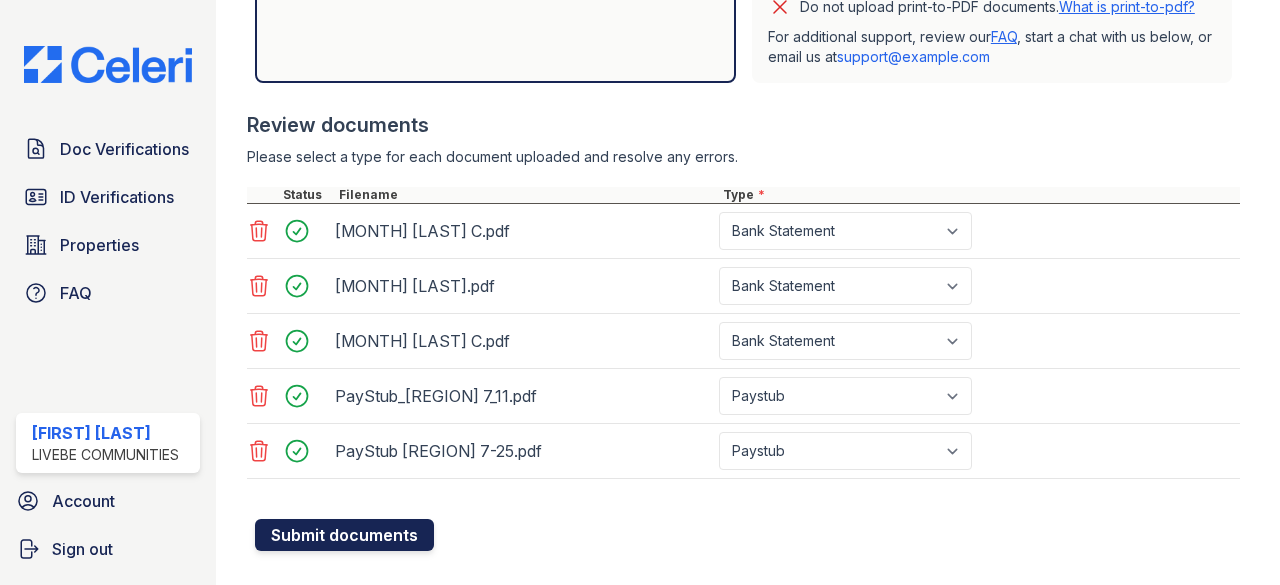 click on "Submit documents" at bounding box center (344, 535) 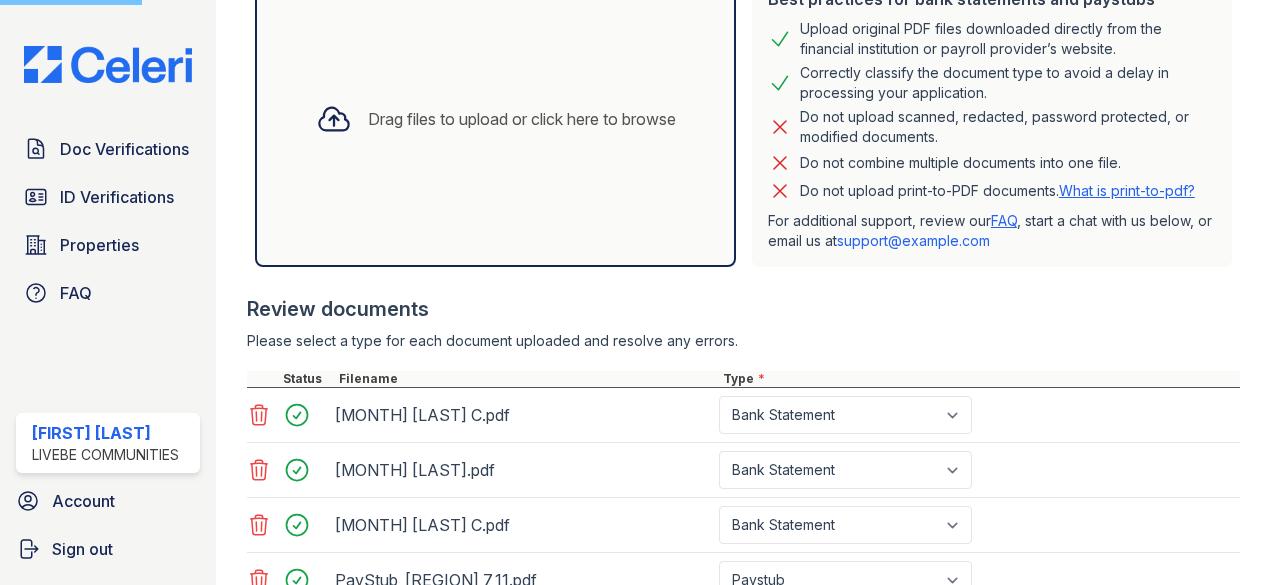 scroll, scrollTop: 345, scrollLeft: 0, axis: vertical 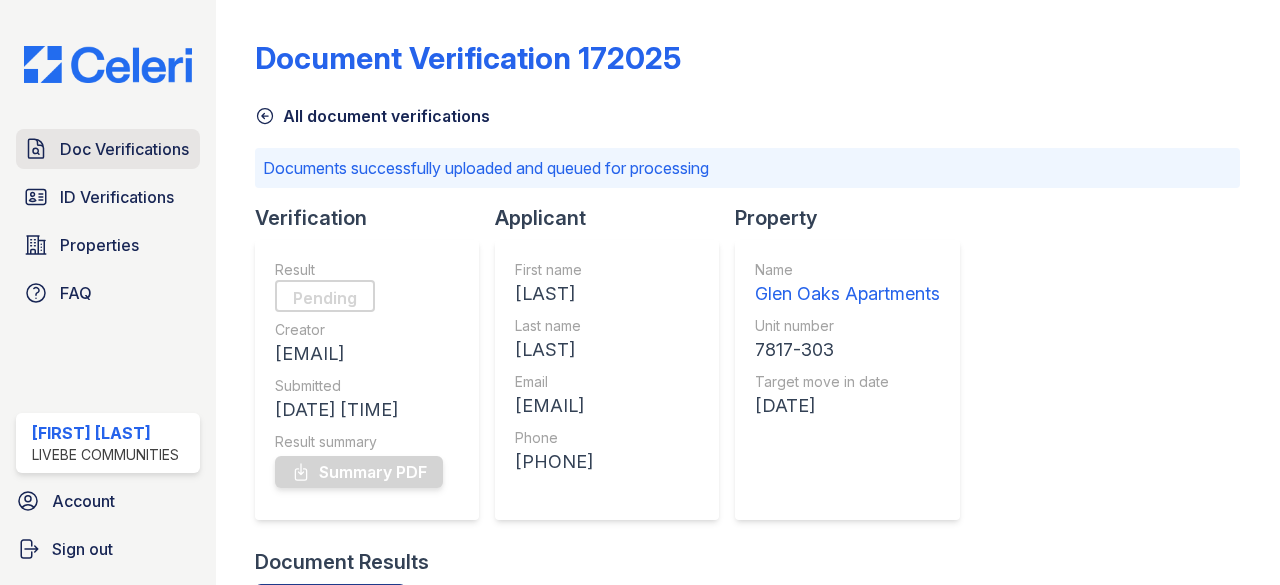 click on "Doc Verifications" at bounding box center [124, 149] 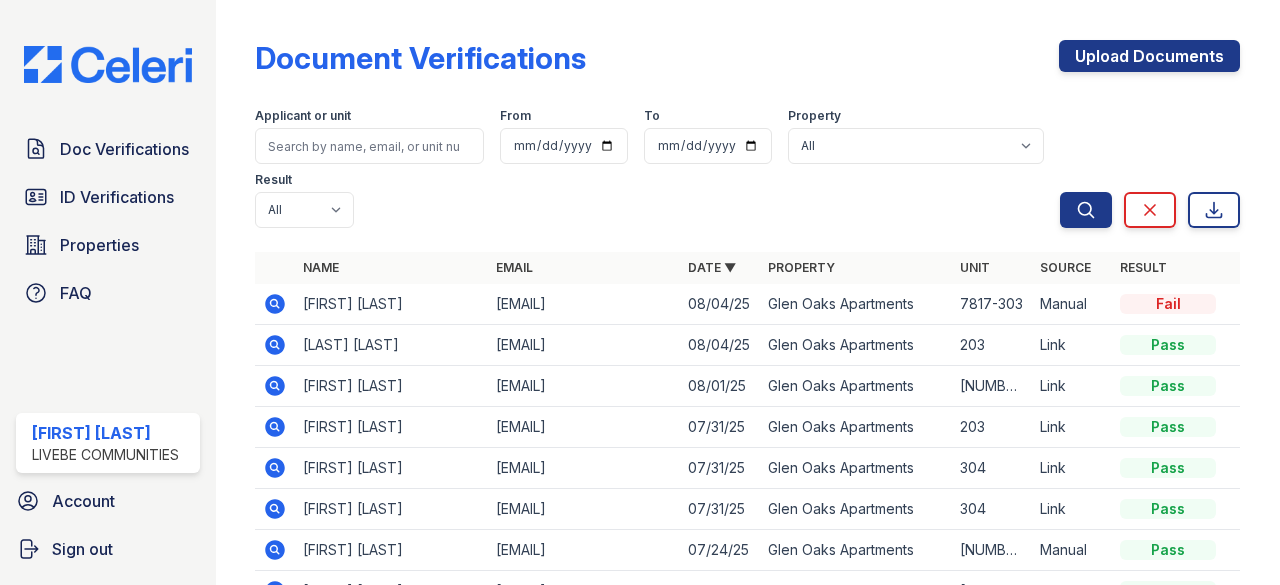 click 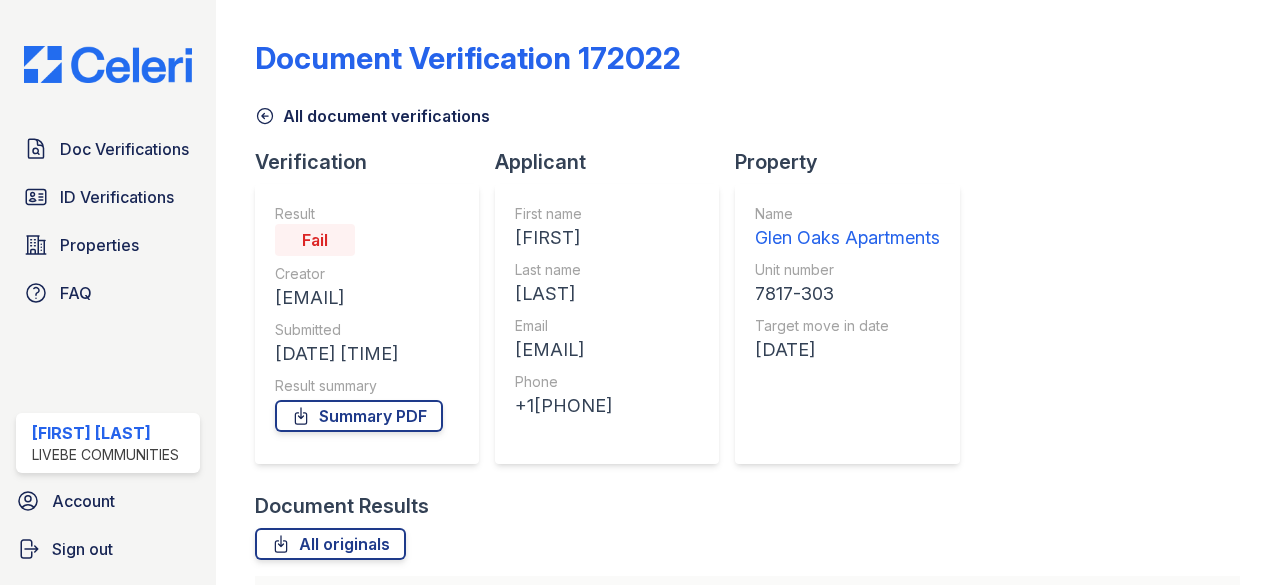 scroll, scrollTop: 0, scrollLeft: 0, axis: both 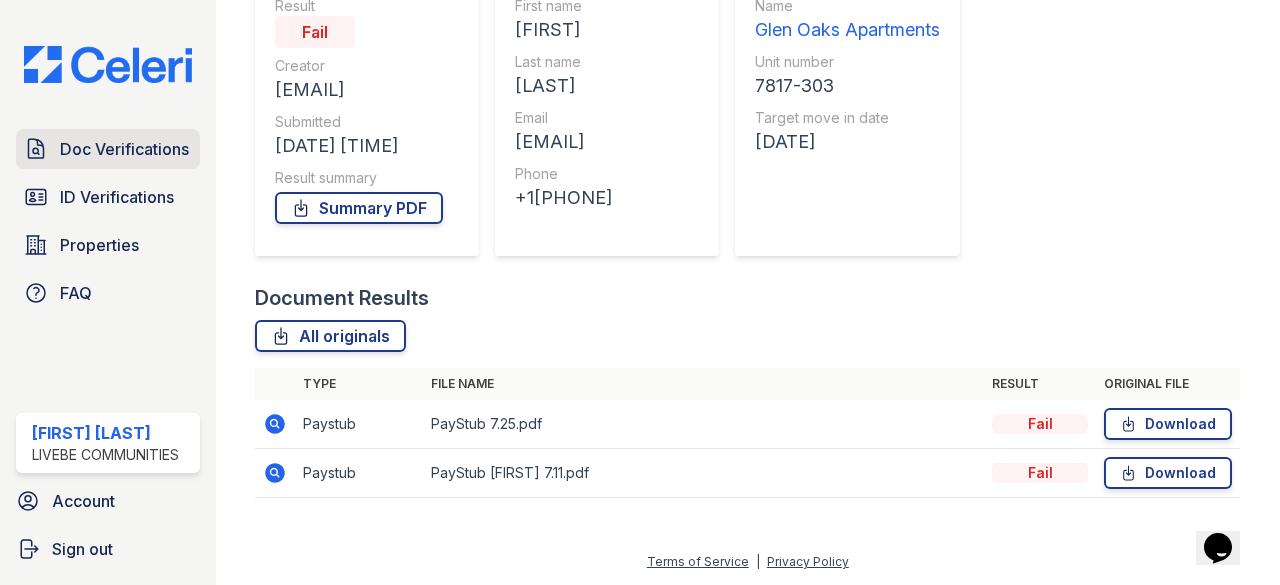 click on "Doc Verifications" at bounding box center [124, 149] 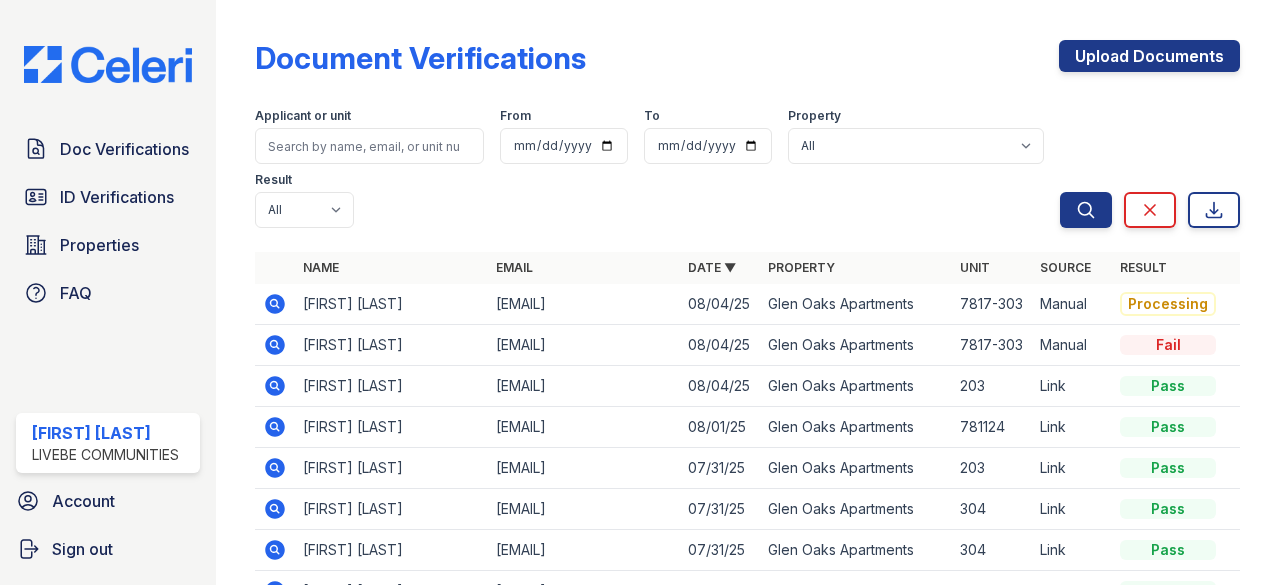 click 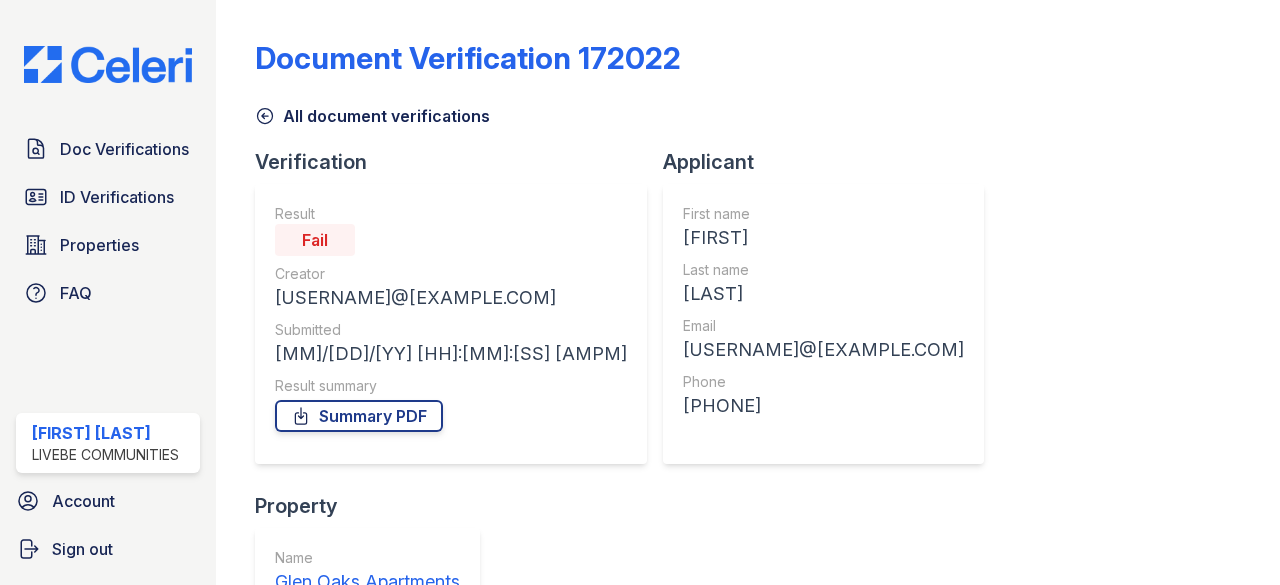 scroll, scrollTop: 0, scrollLeft: 0, axis: both 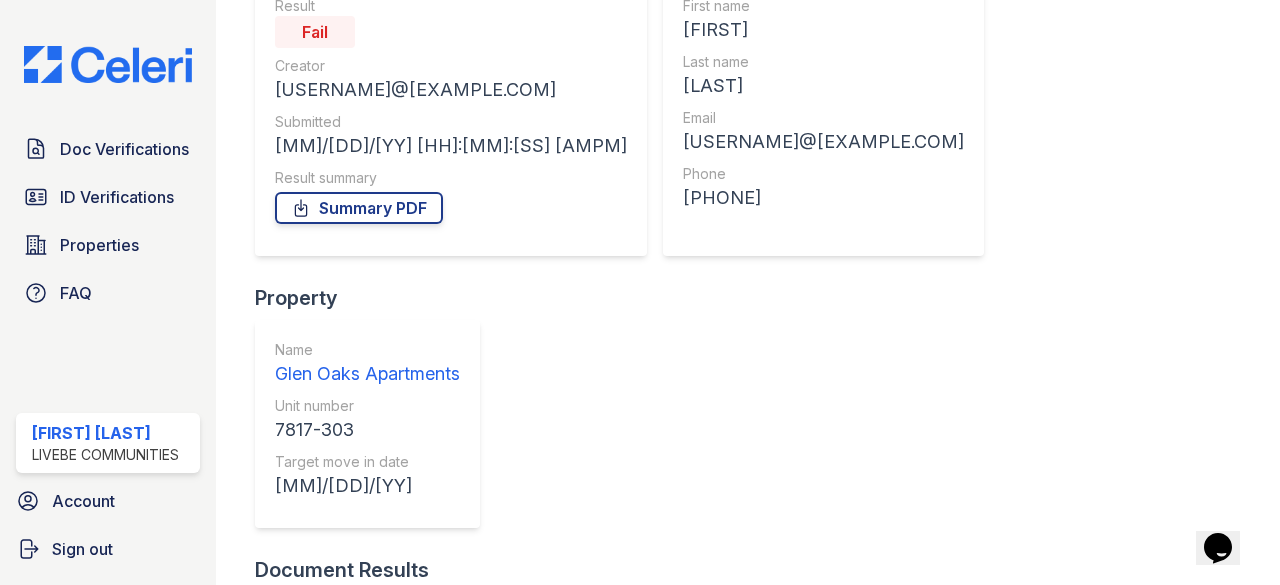 drag, startPoint x: 261, startPoint y: 425, endPoint x: 273, endPoint y: 424, distance: 12.0415945 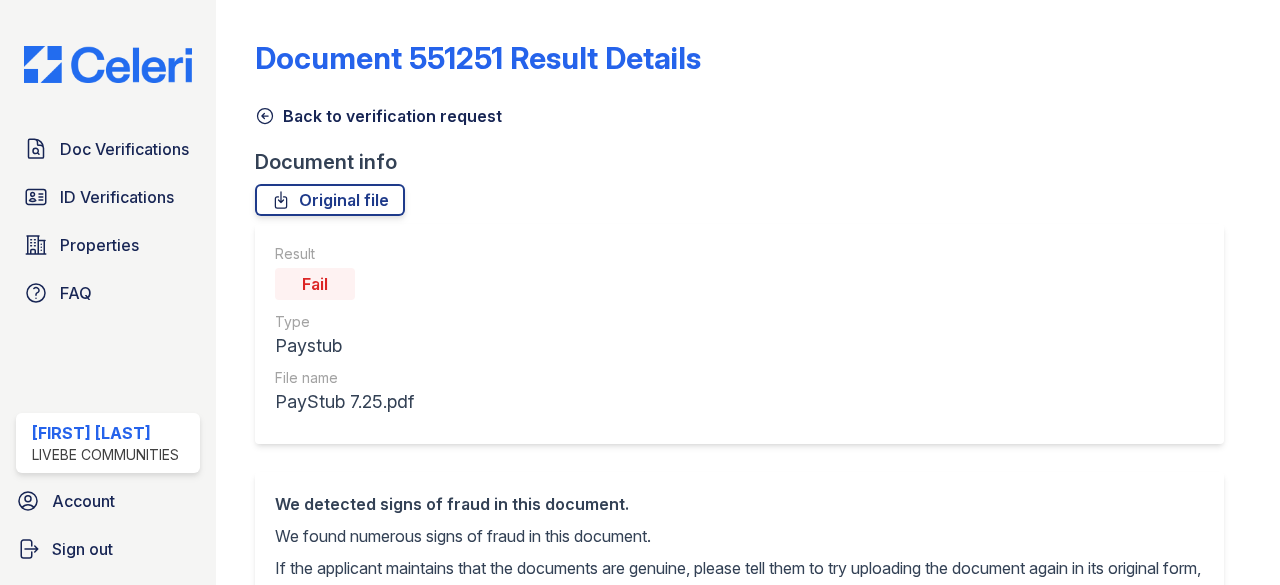 scroll, scrollTop: 0, scrollLeft: 0, axis: both 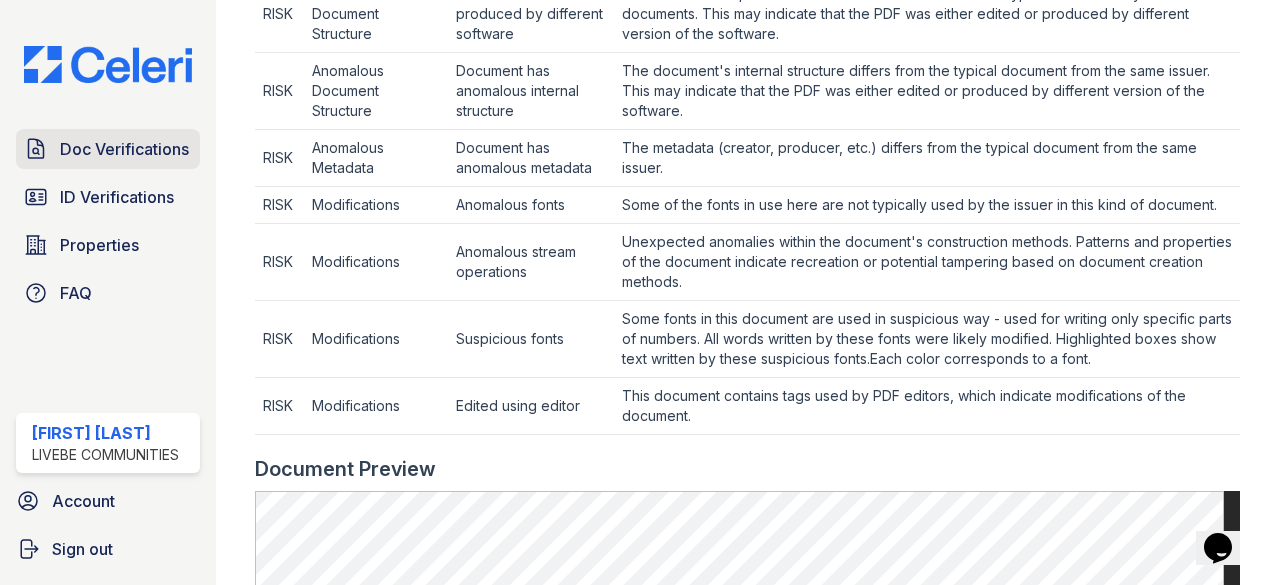 click on "Doc Verifications" at bounding box center (124, 149) 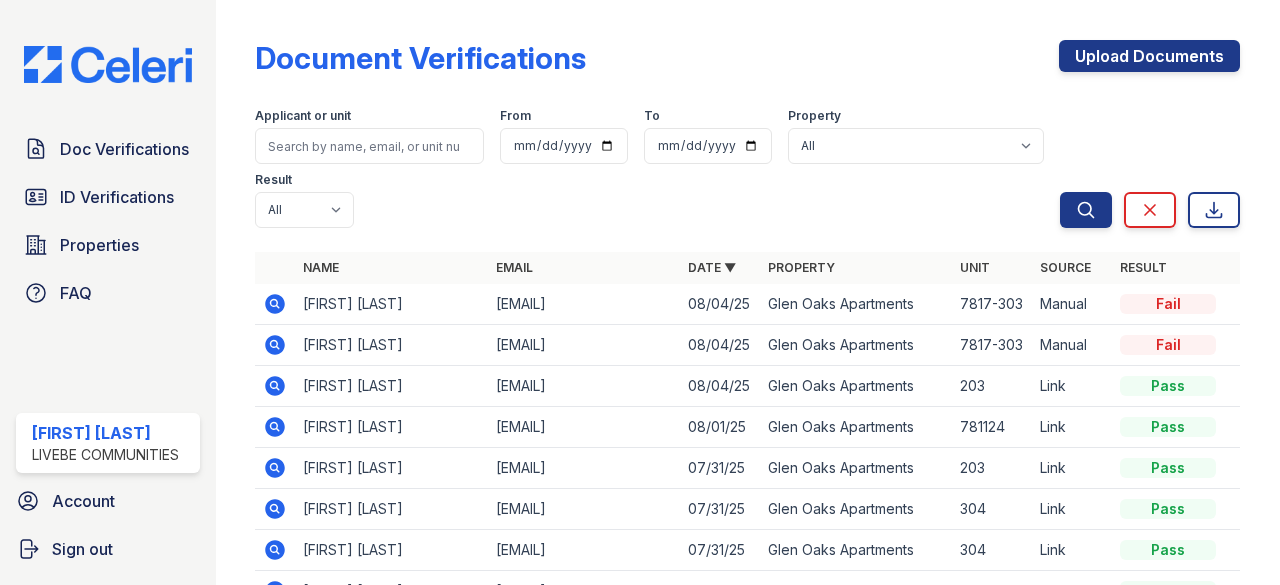 click 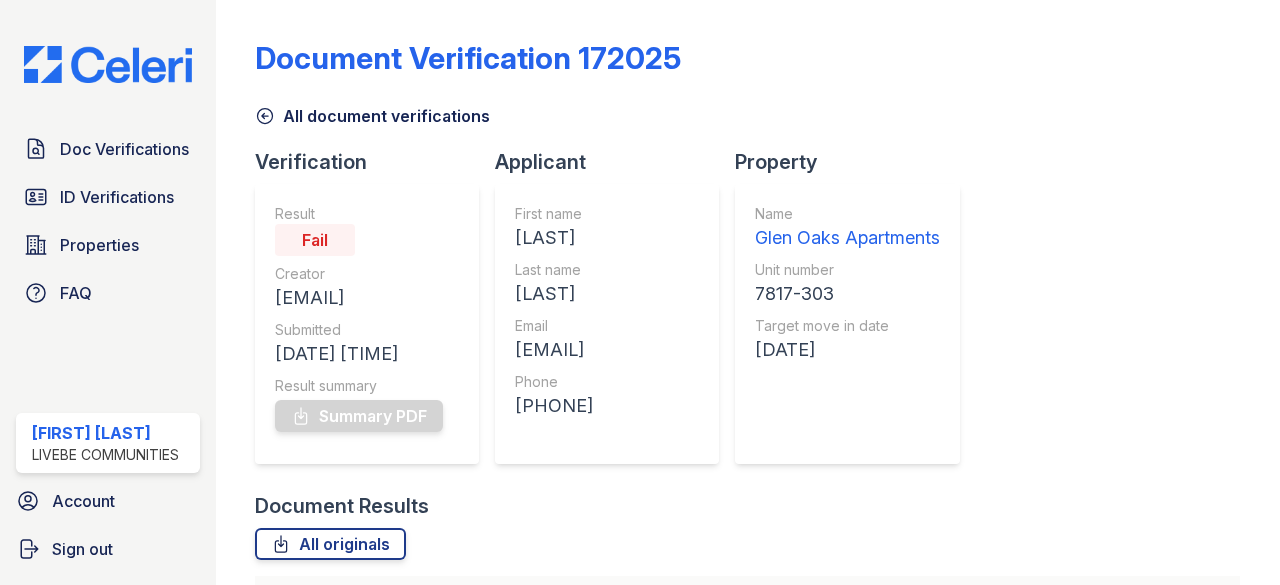scroll, scrollTop: 0, scrollLeft: 0, axis: both 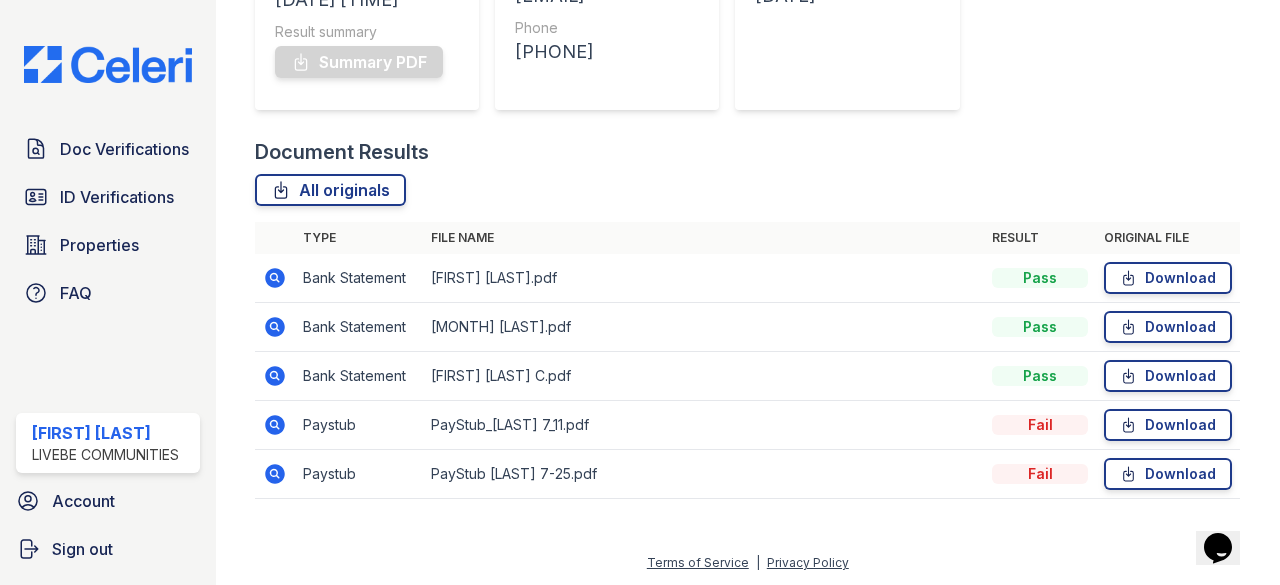 click 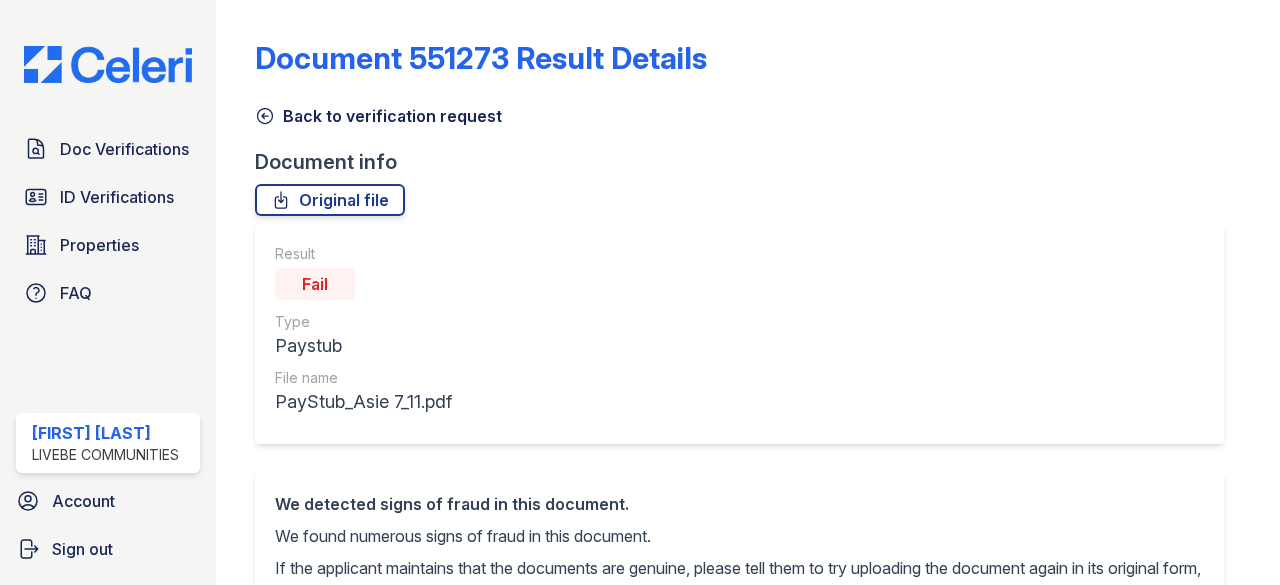 scroll, scrollTop: 0, scrollLeft: 0, axis: both 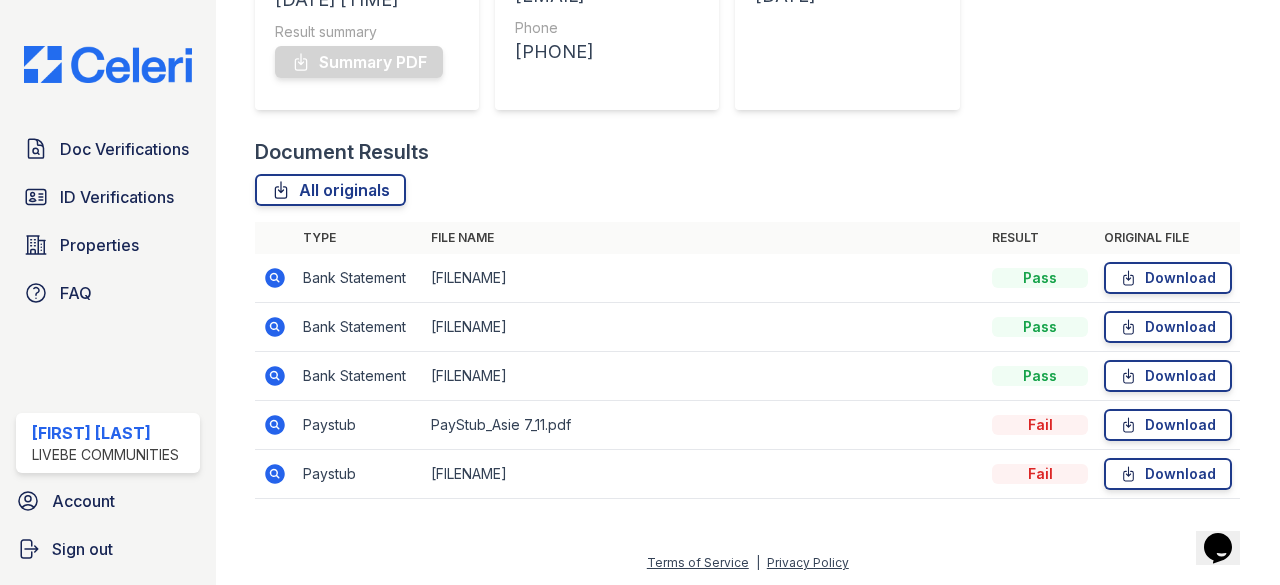 click 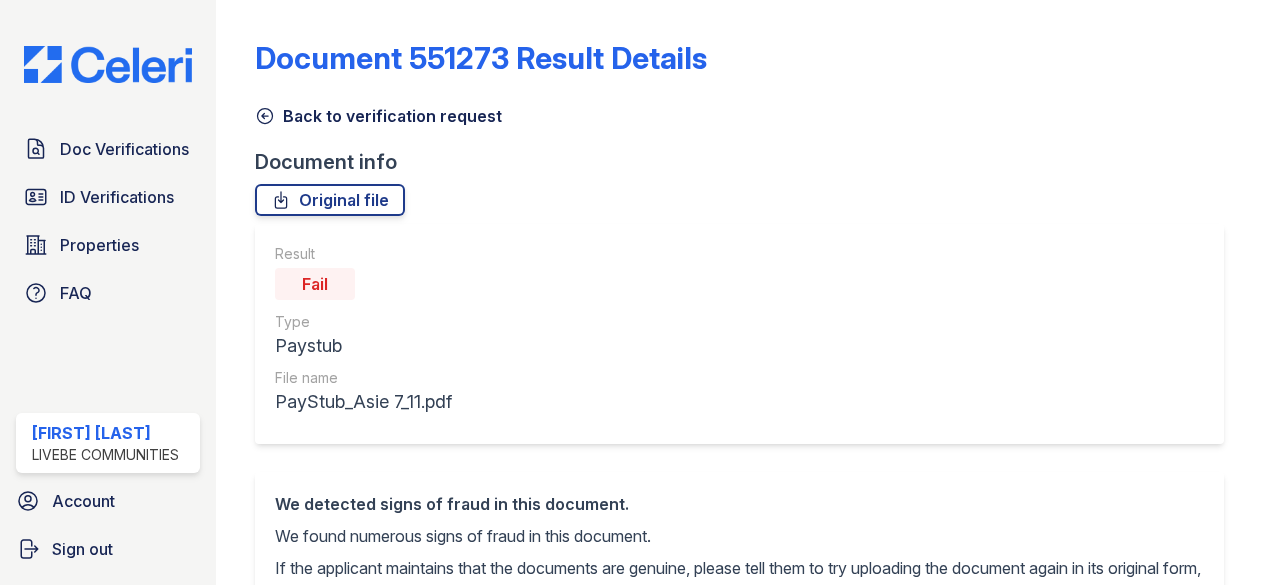 scroll, scrollTop: 0, scrollLeft: 0, axis: both 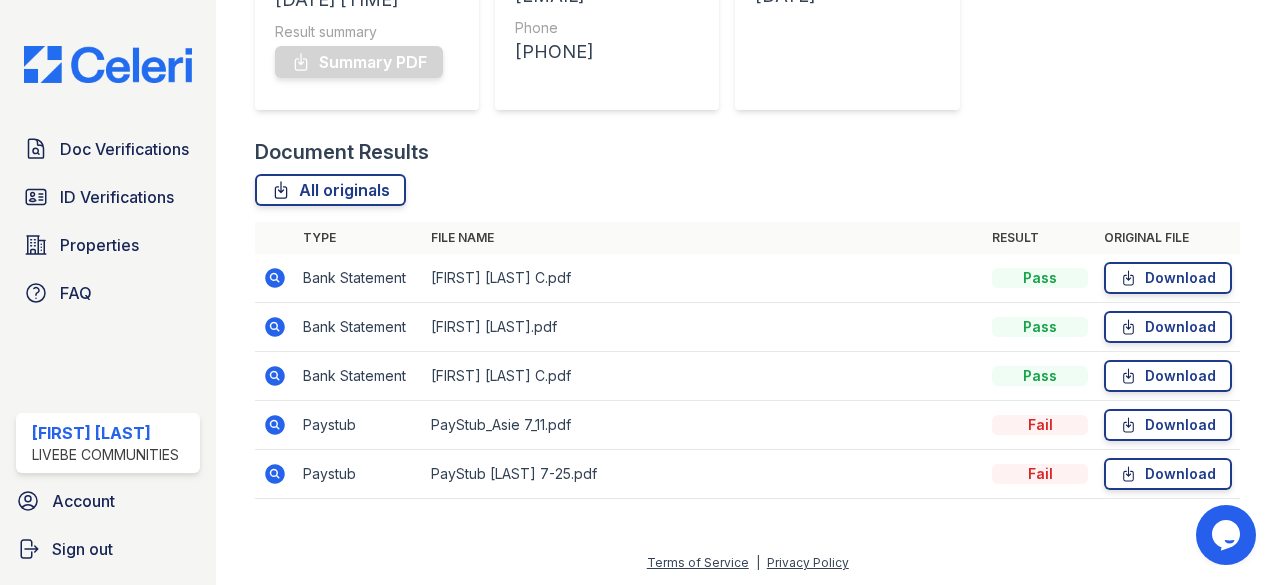 click 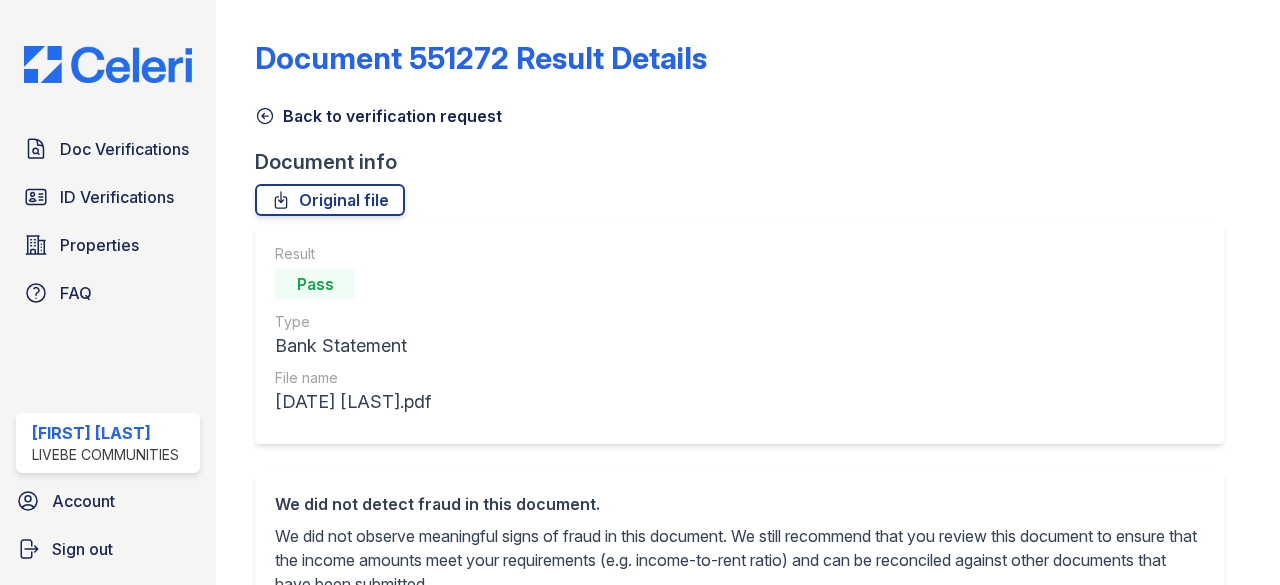 scroll, scrollTop: 0, scrollLeft: 0, axis: both 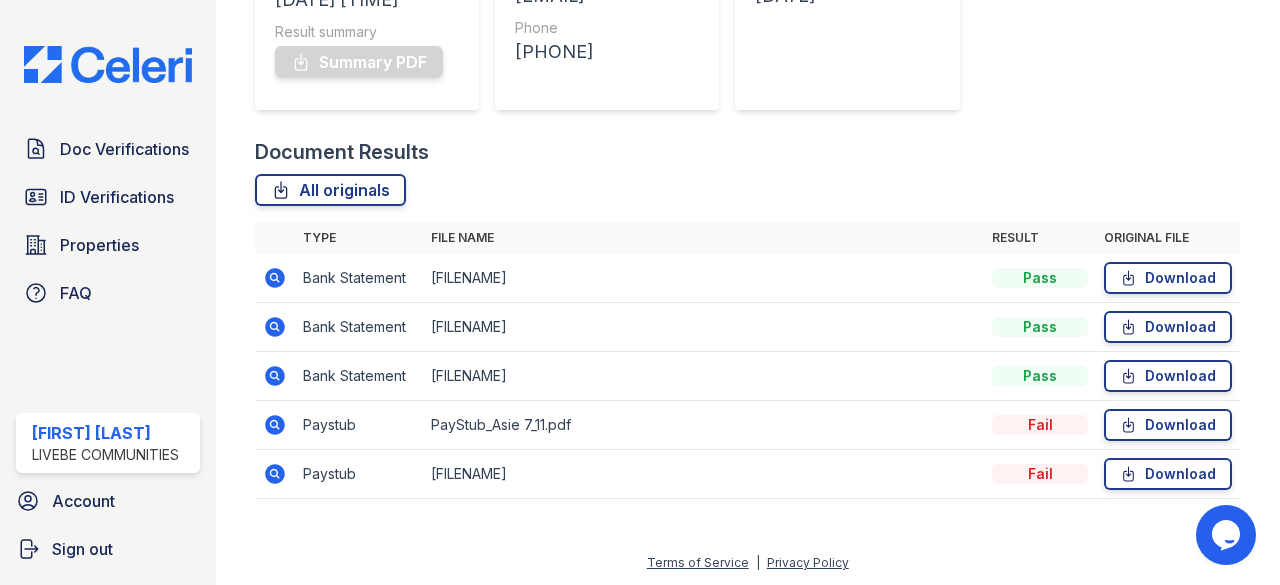 click 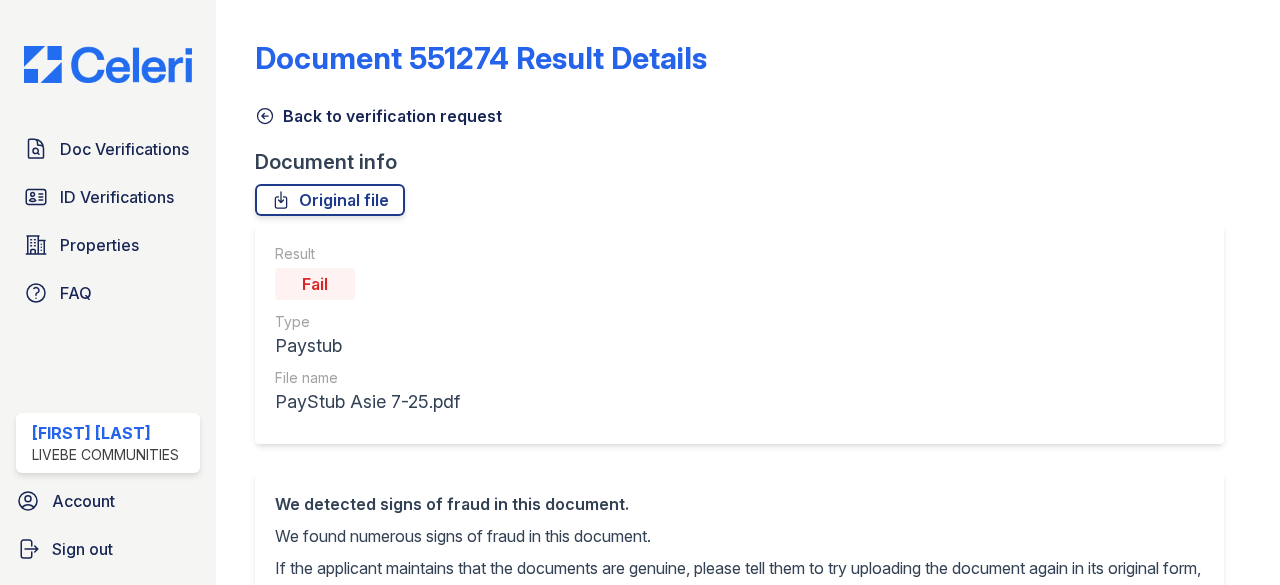 scroll, scrollTop: 0, scrollLeft: 0, axis: both 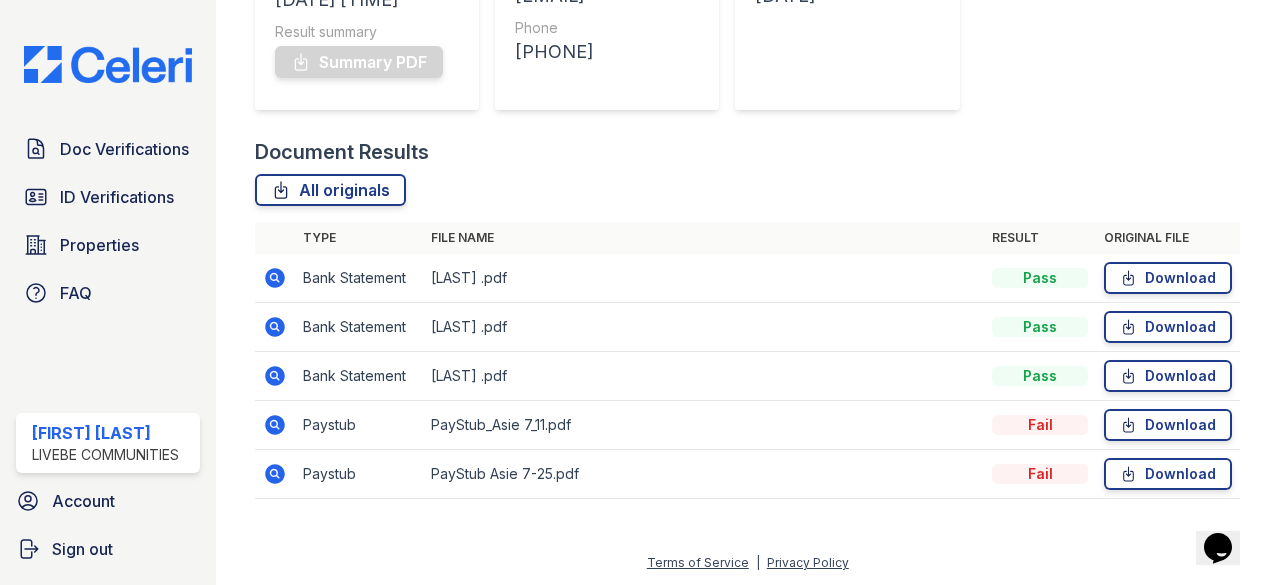 click 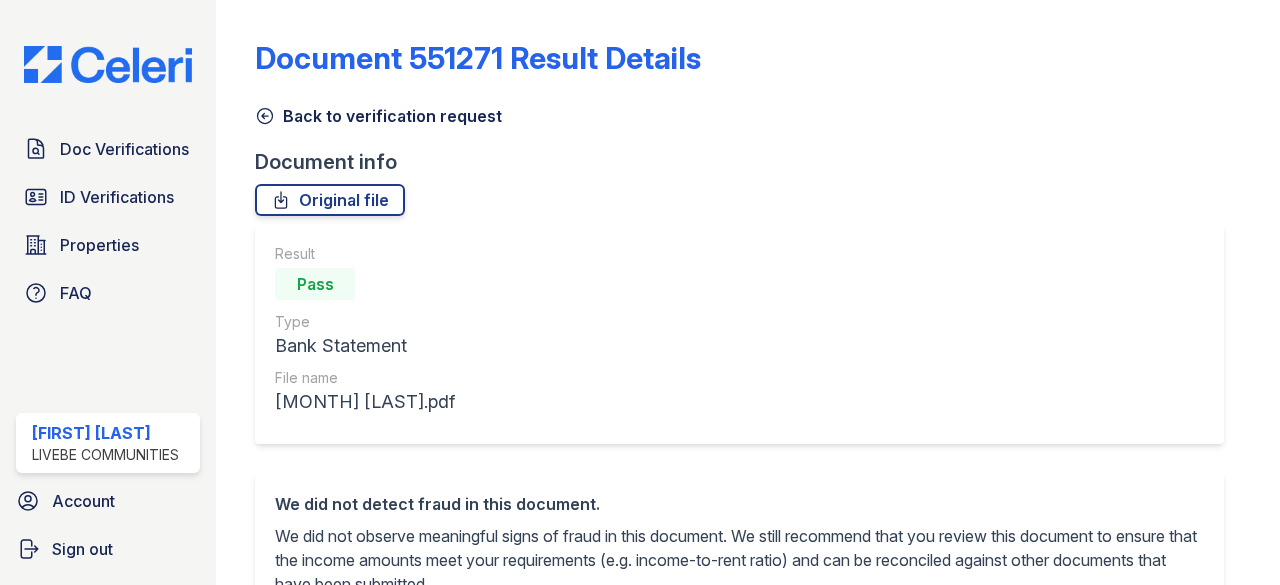 scroll, scrollTop: 0, scrollLeft: 0, axis: both 